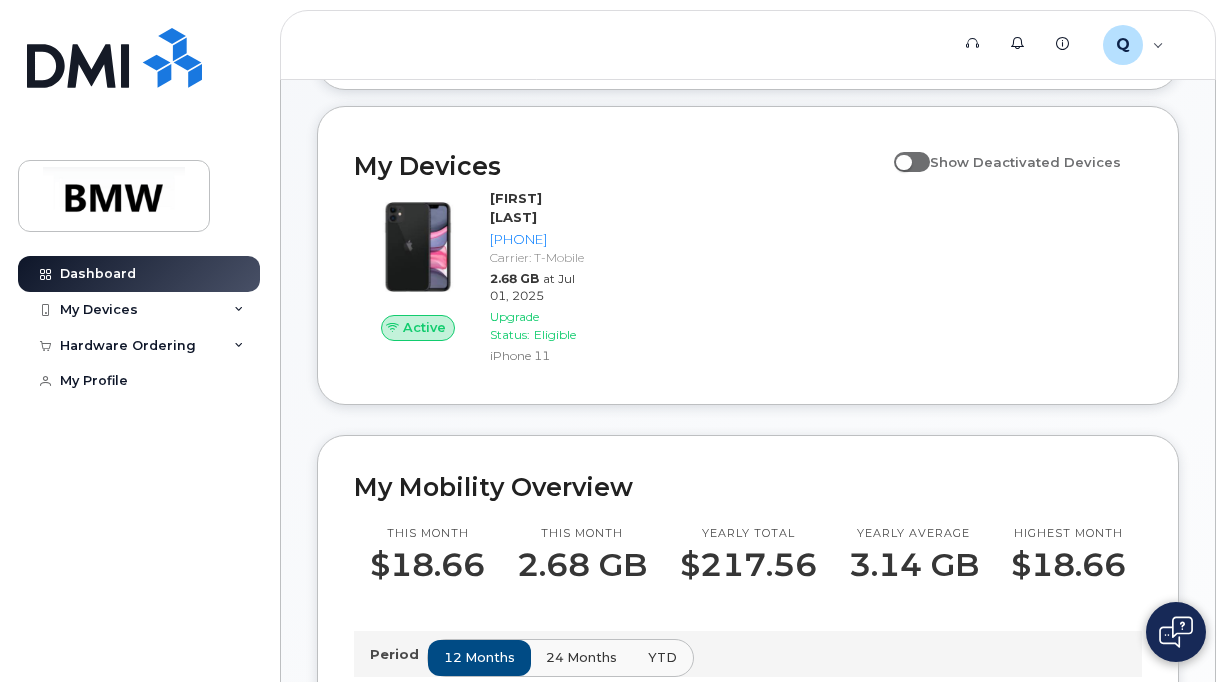 scroll, scrollTop: 200, scrollLeft: 0, axis: vertical 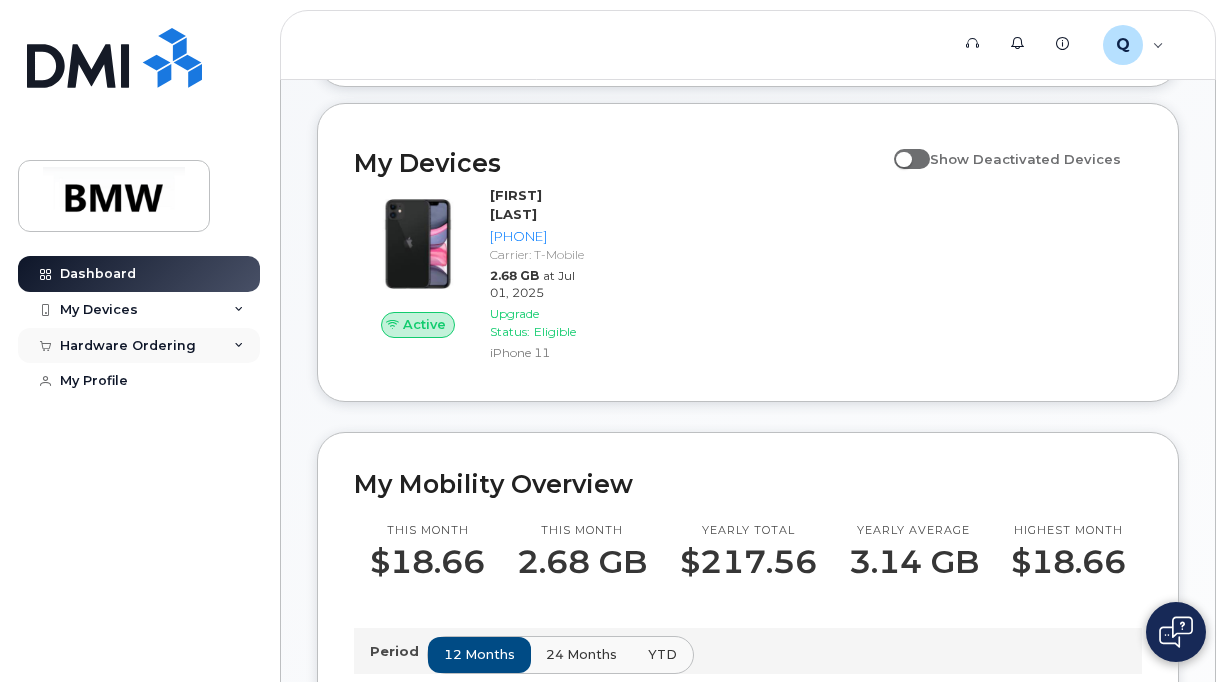 click on "Hardware Ordering" 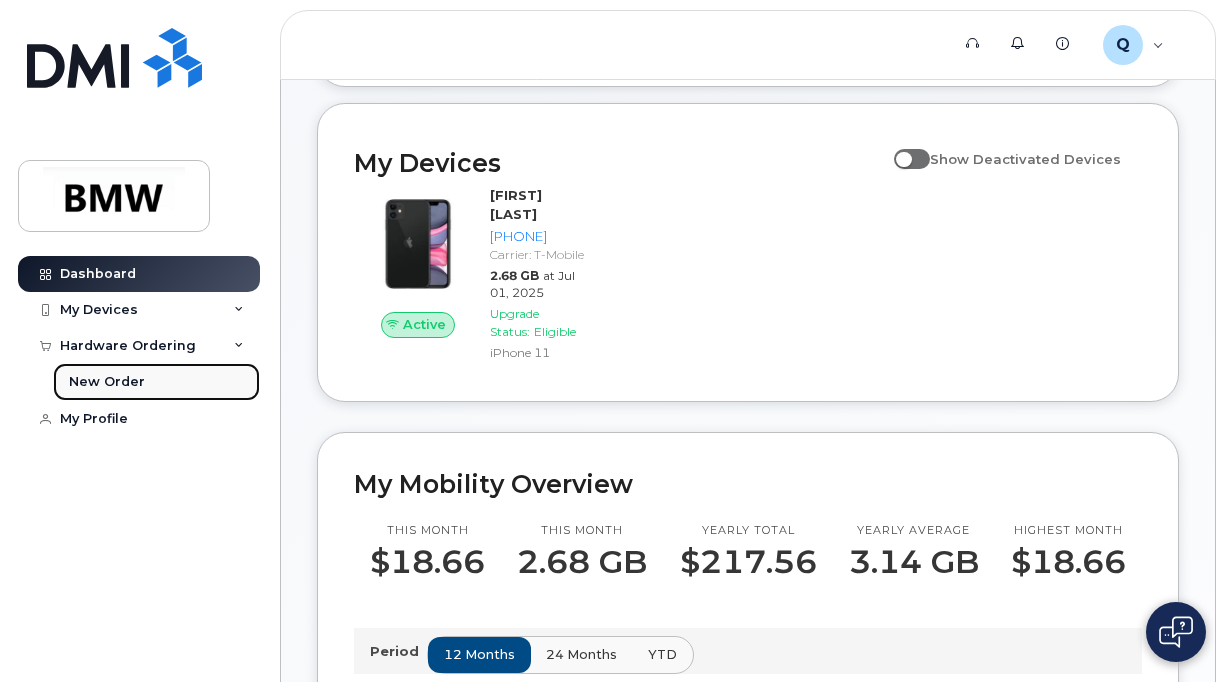 click on "New Order" 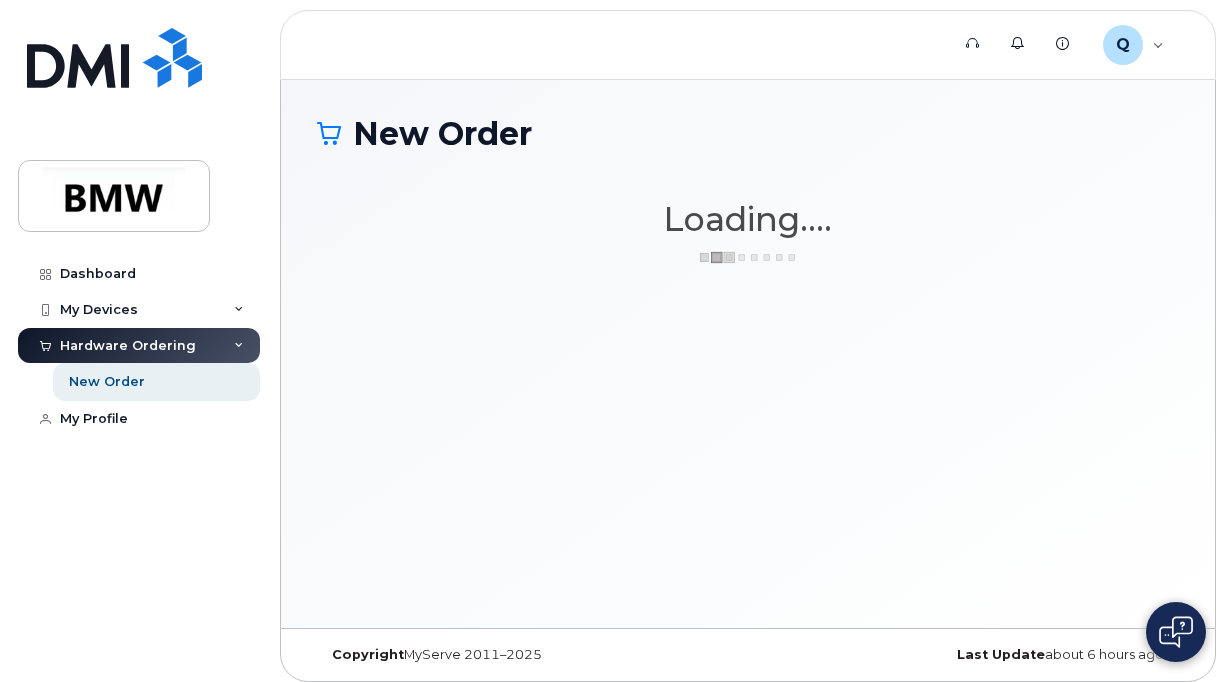 scroll, scrollTop: 0, scrollLeft: 0, axis: both 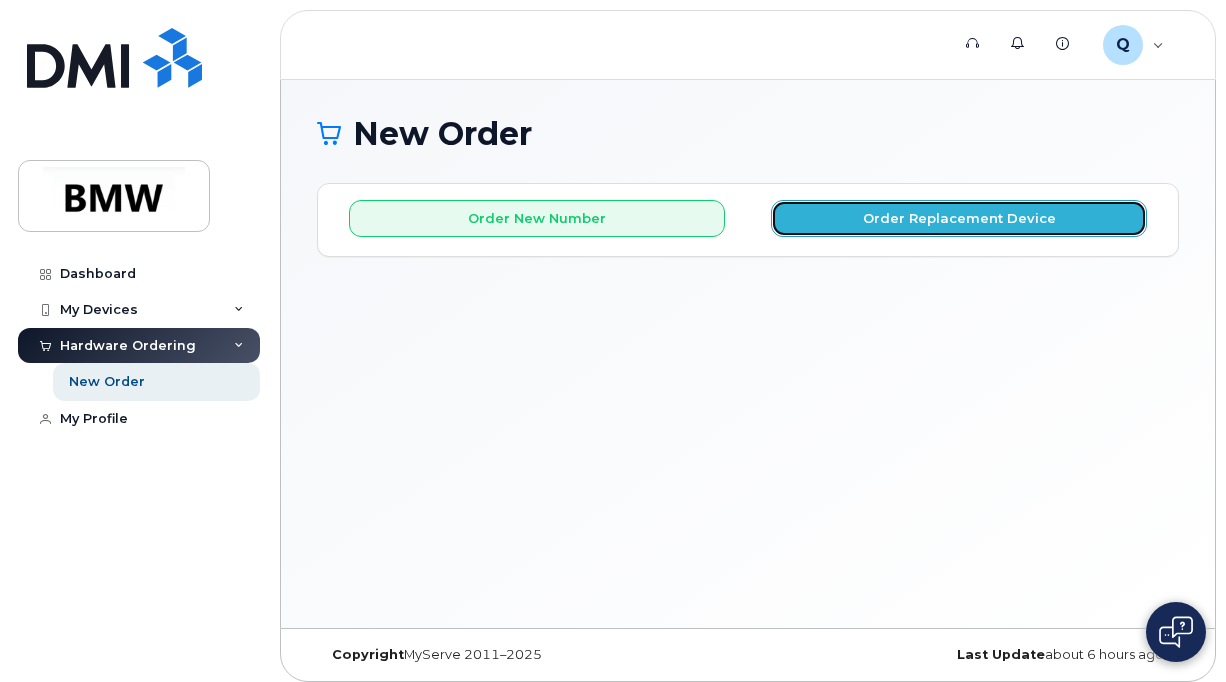 click on "Order Replacement Device" 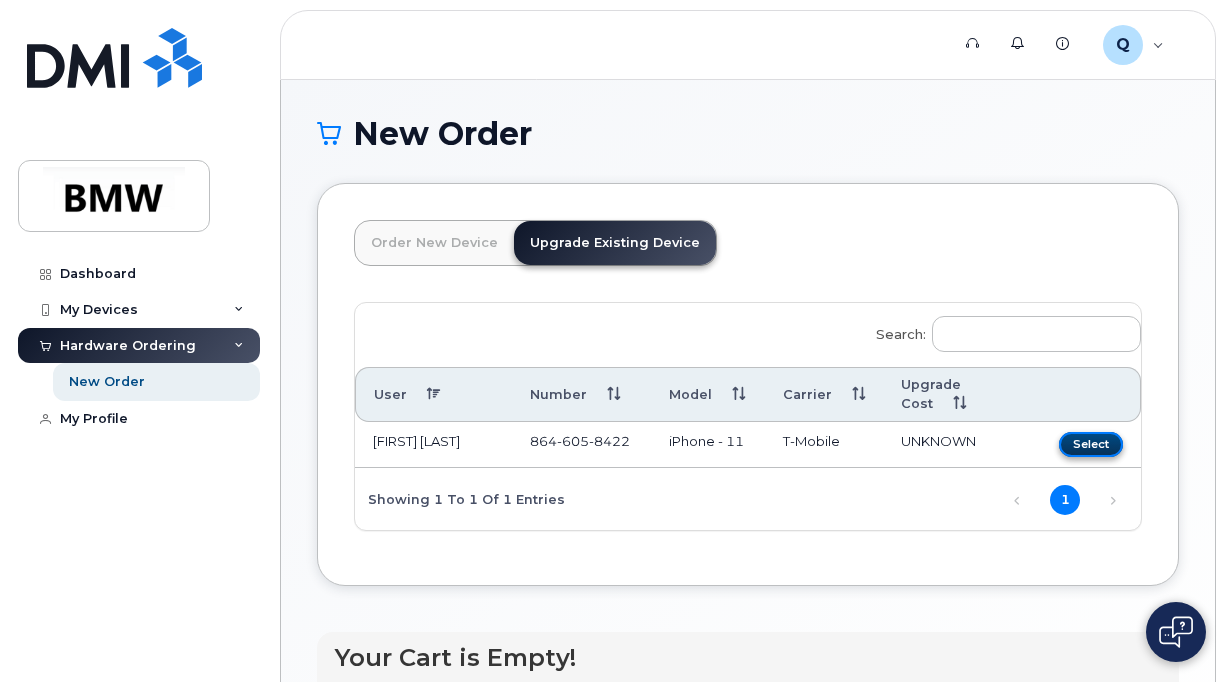 click on "Select" 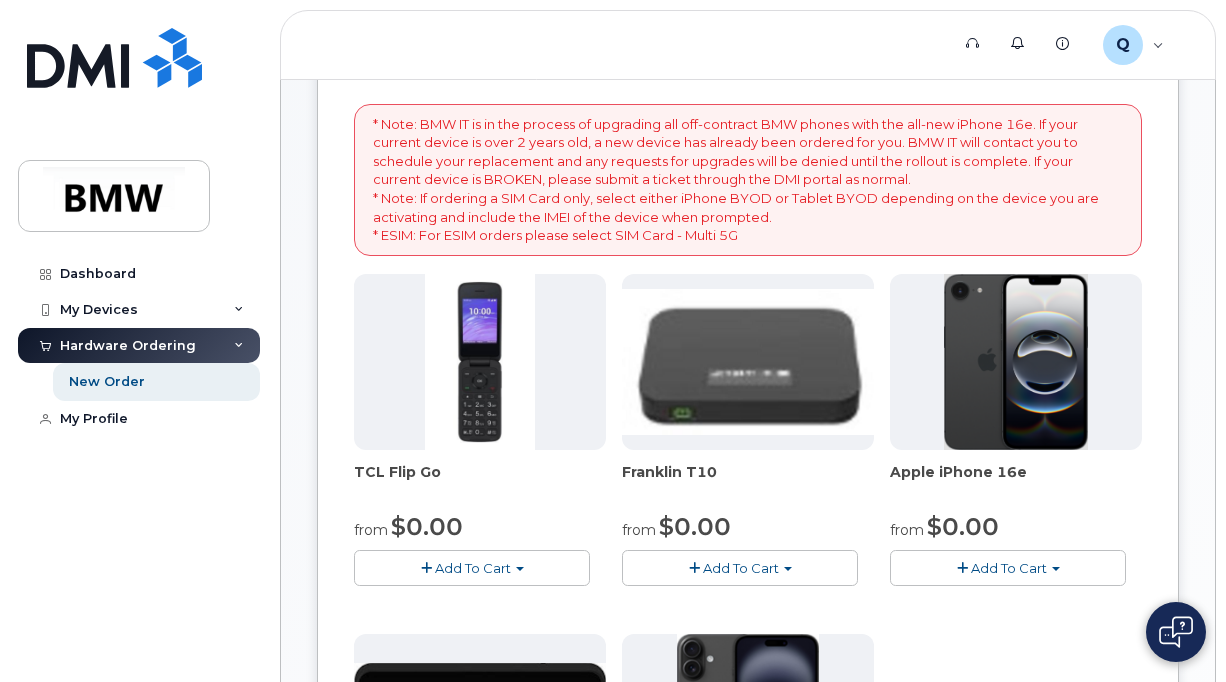 scroll, scrollTop: 400, scrollLeft: 0, axis: vertical 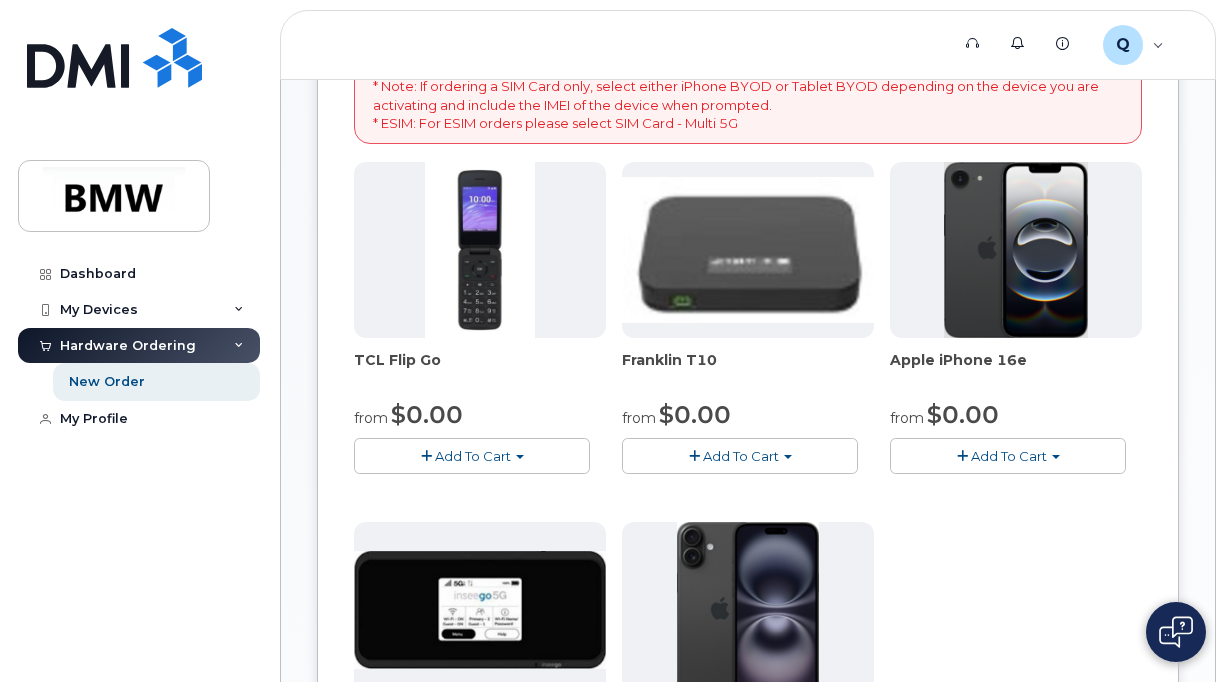 click on "Add To Cart" 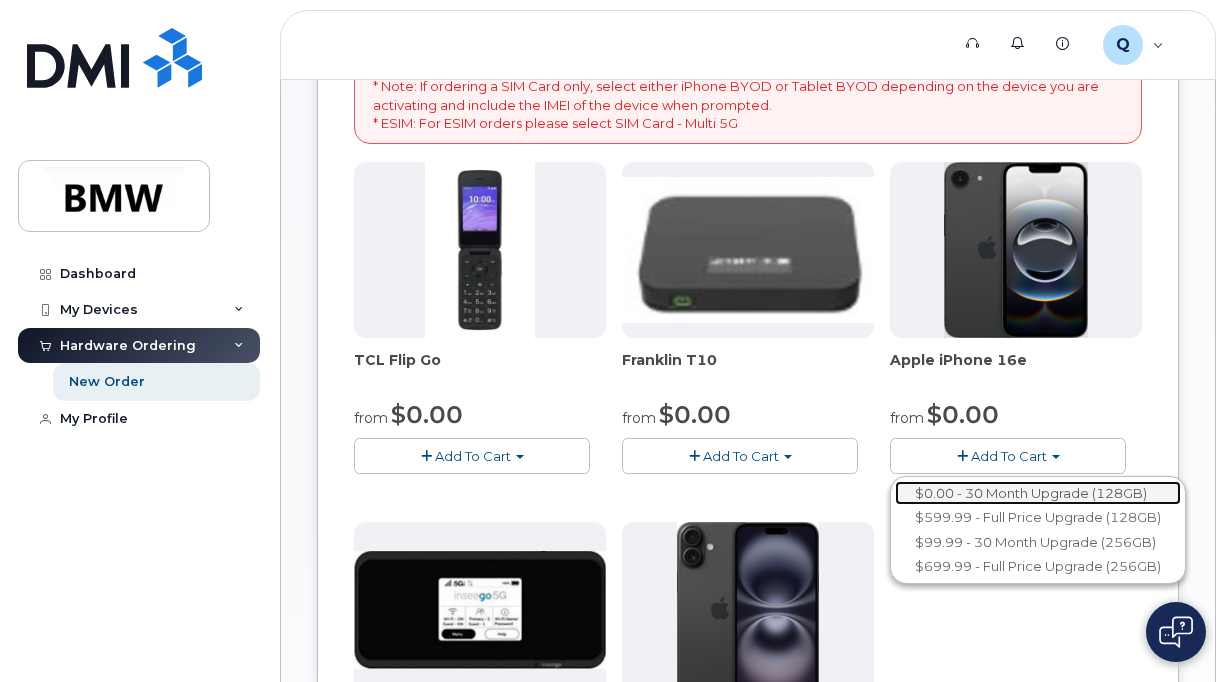 click on "$0.00 - 30 Month Upgrade (128GB)" 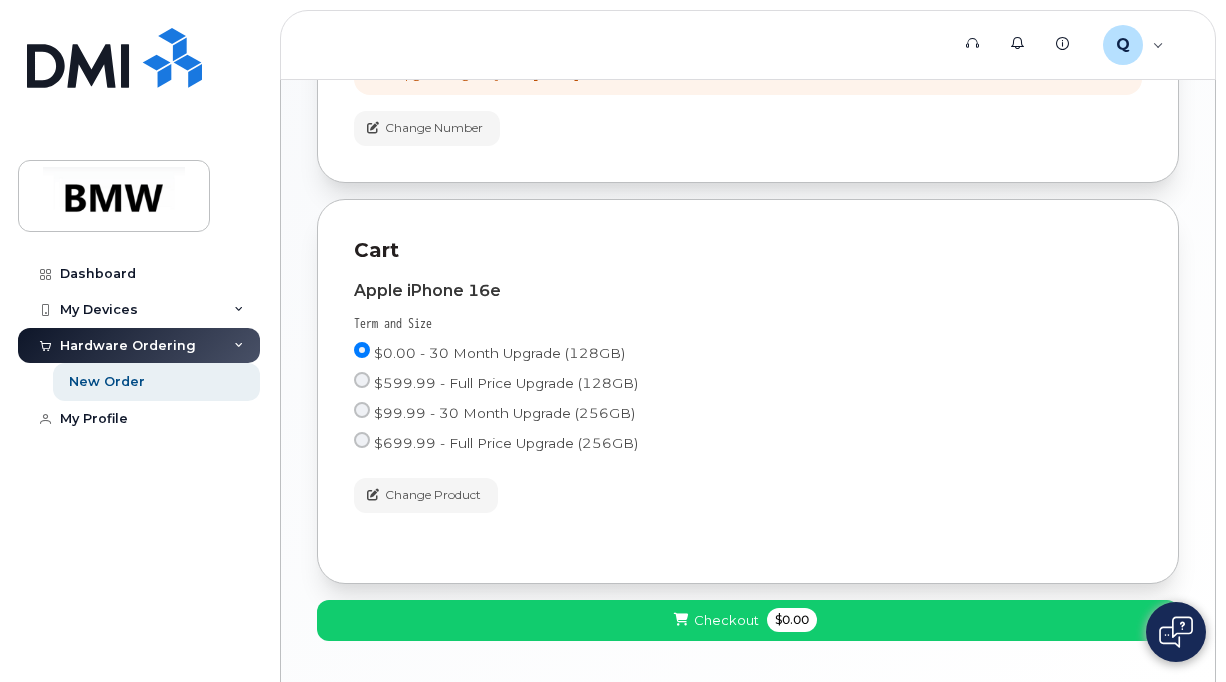 scroll, scrollTop: 715, scrollLeft: 0, axis: vertical 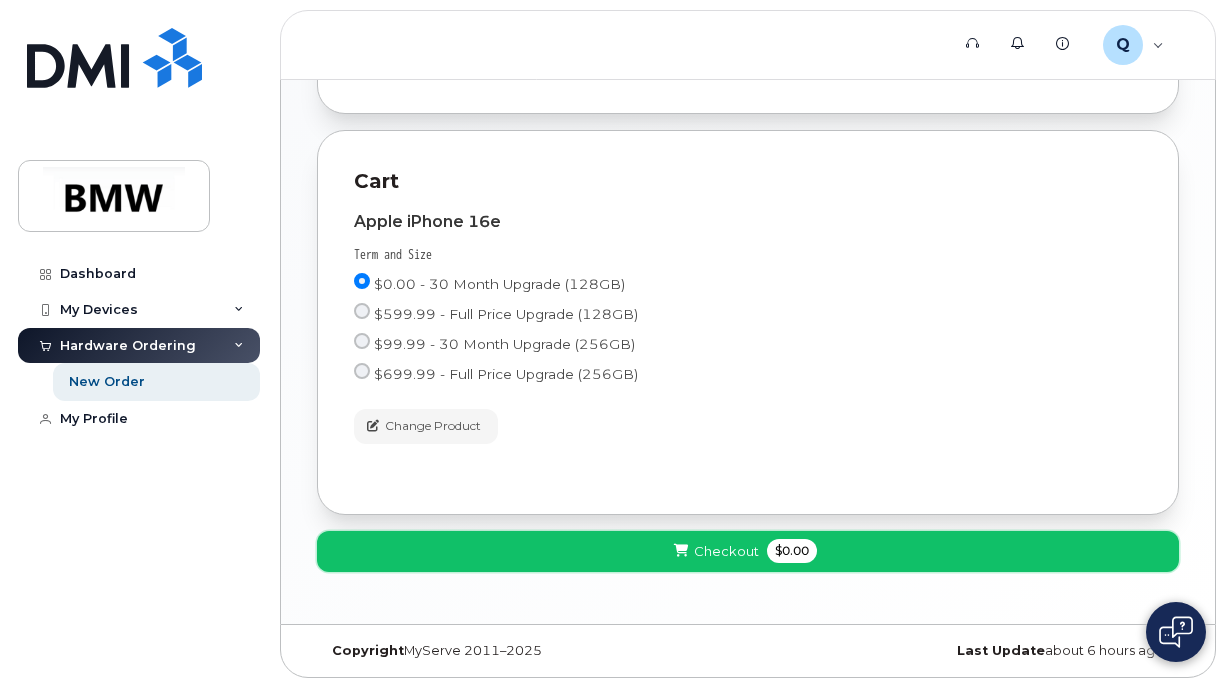 click on "Checkout" 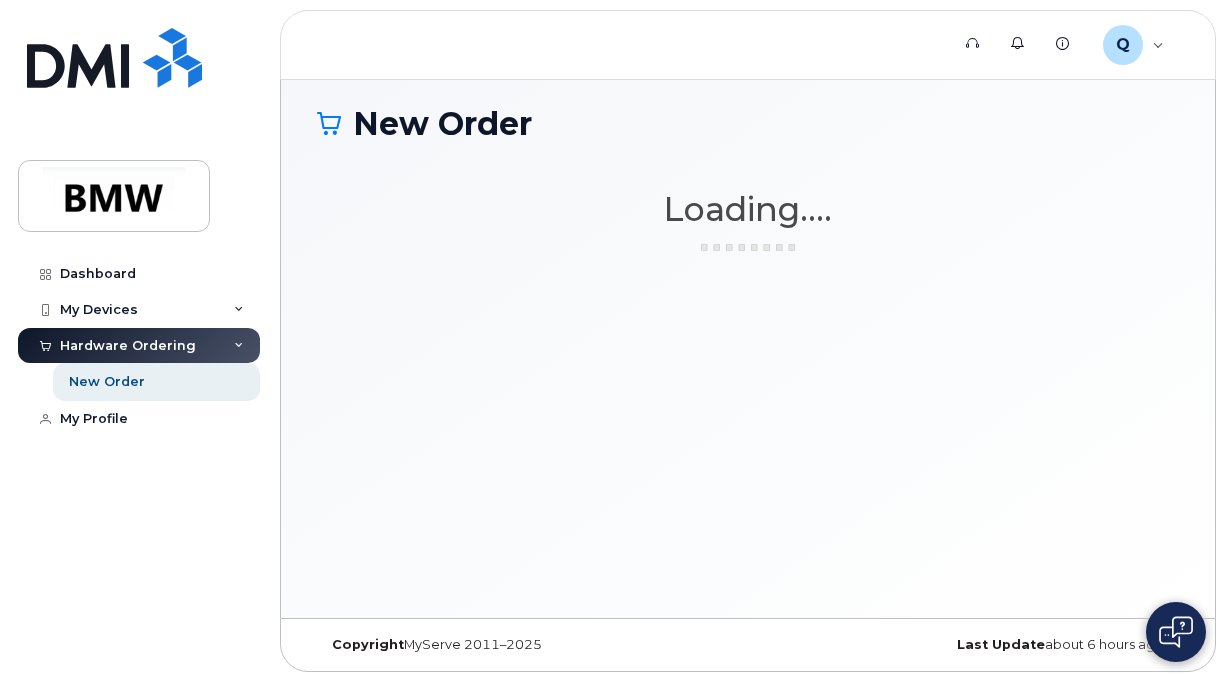 scroll, scrollTop: 9, scrollLeft: 0, axis: vertical 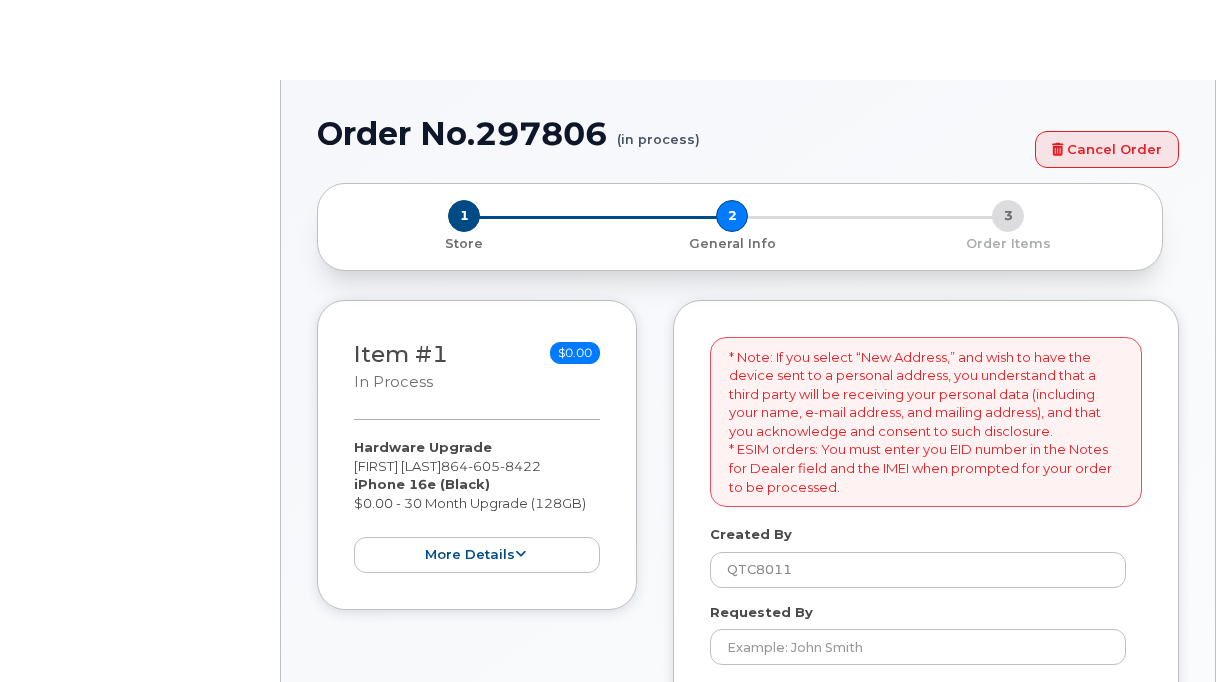 select 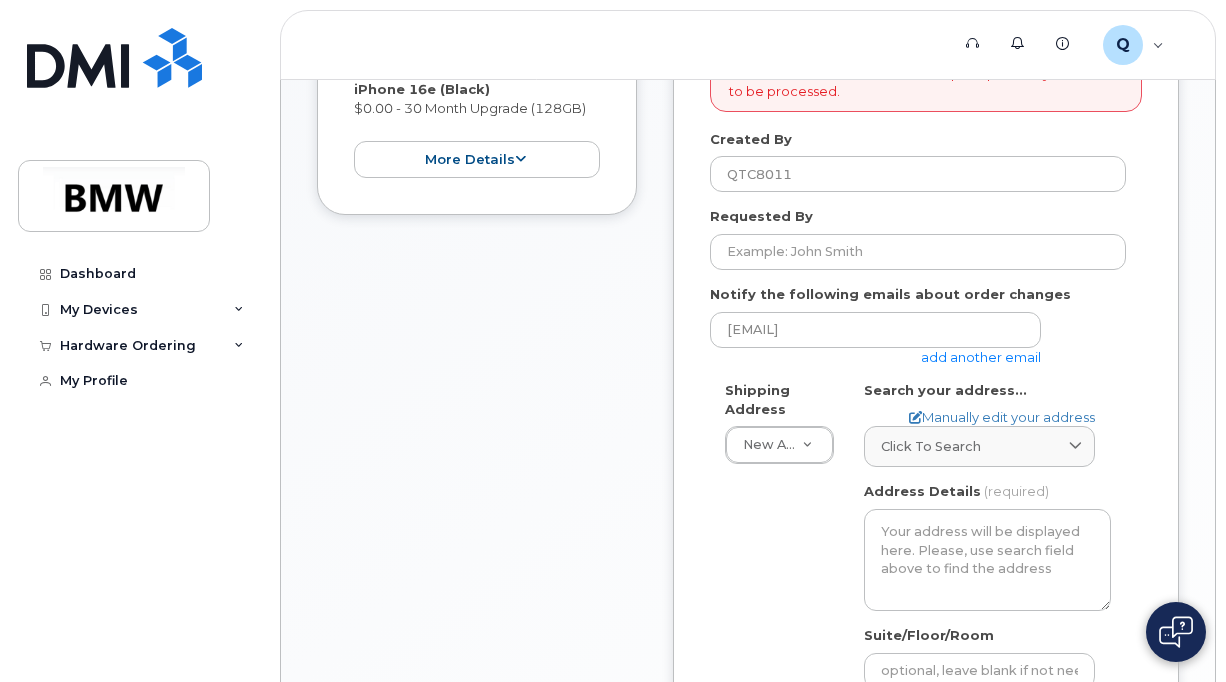 scroll, scrollTop: 500, scrollLeft: 0, axis: vertical 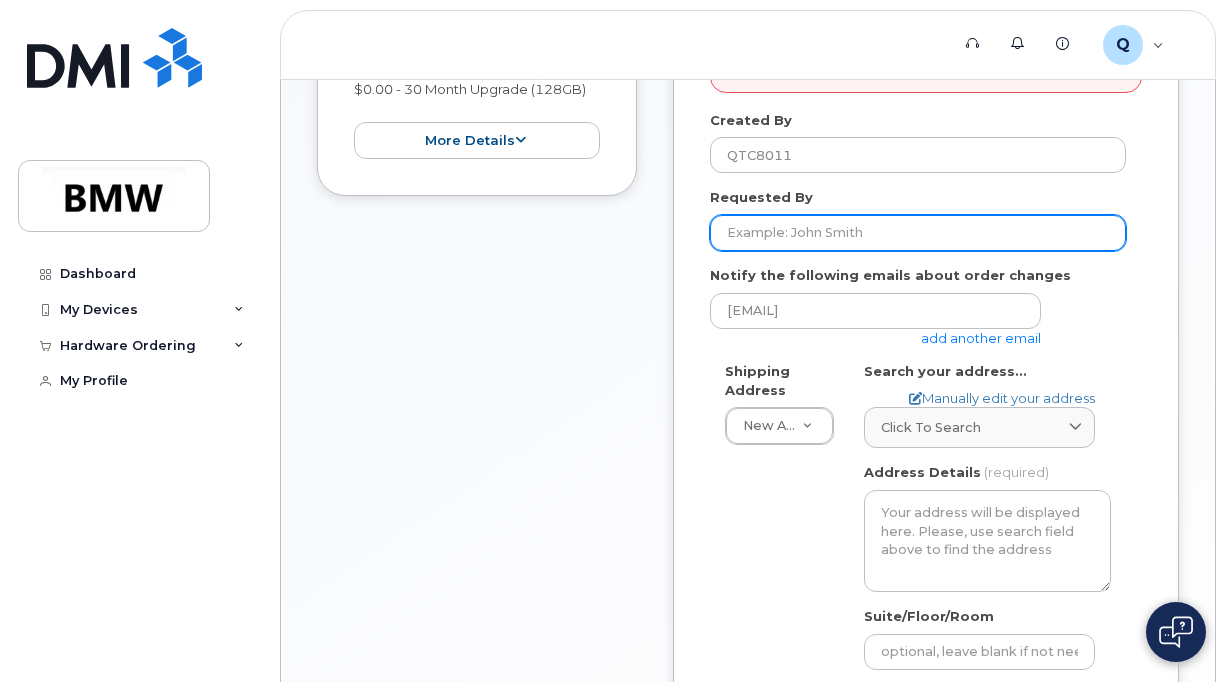 click on "Requested By" 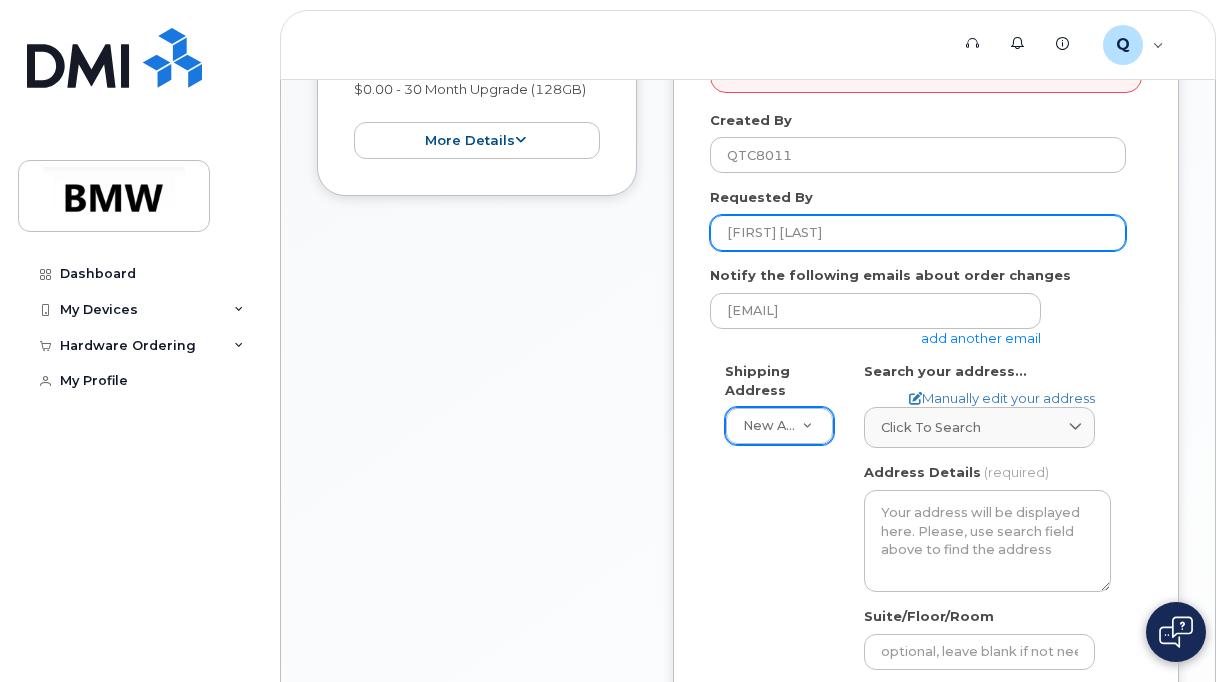 type on "[FIRST] [LAST]" 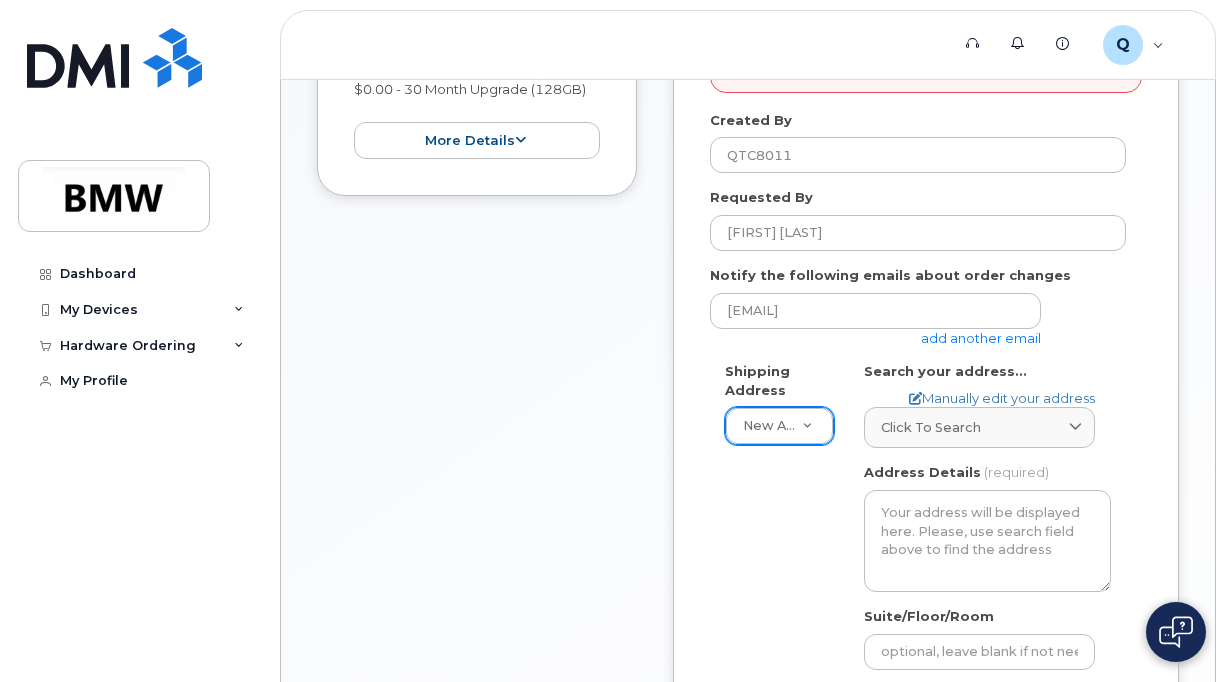 click on "Click to search" 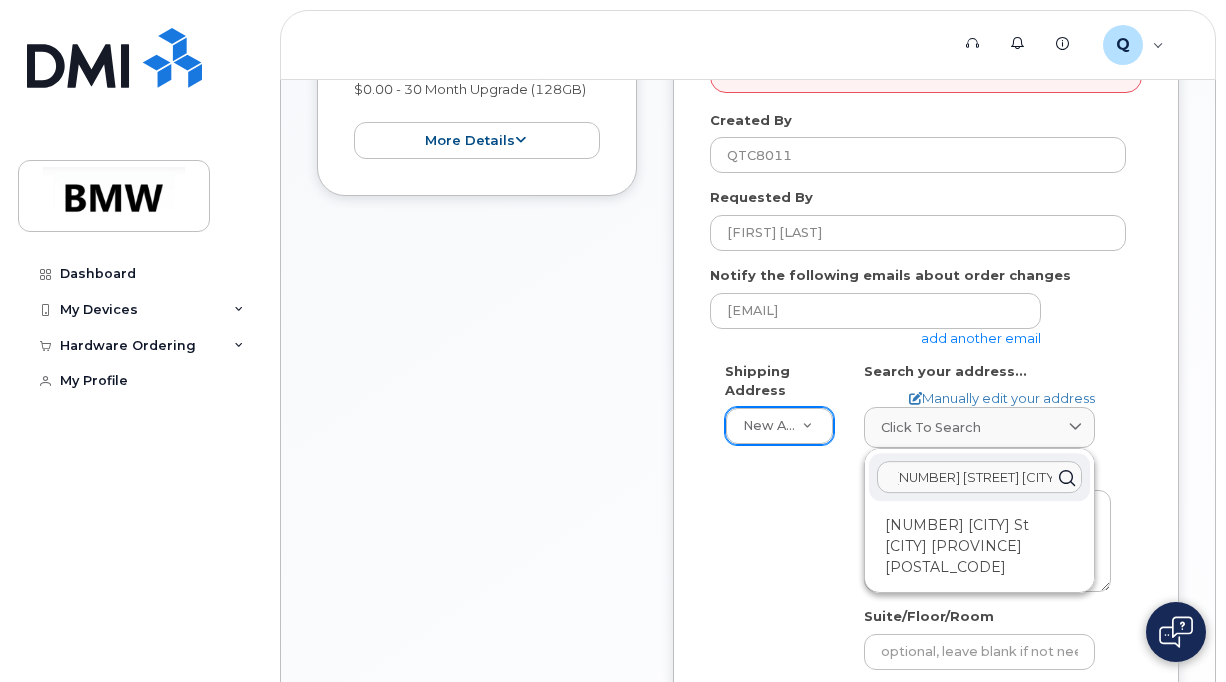 scroll, scrollTop: 0, scrollLeft: 12, axis: horizontal 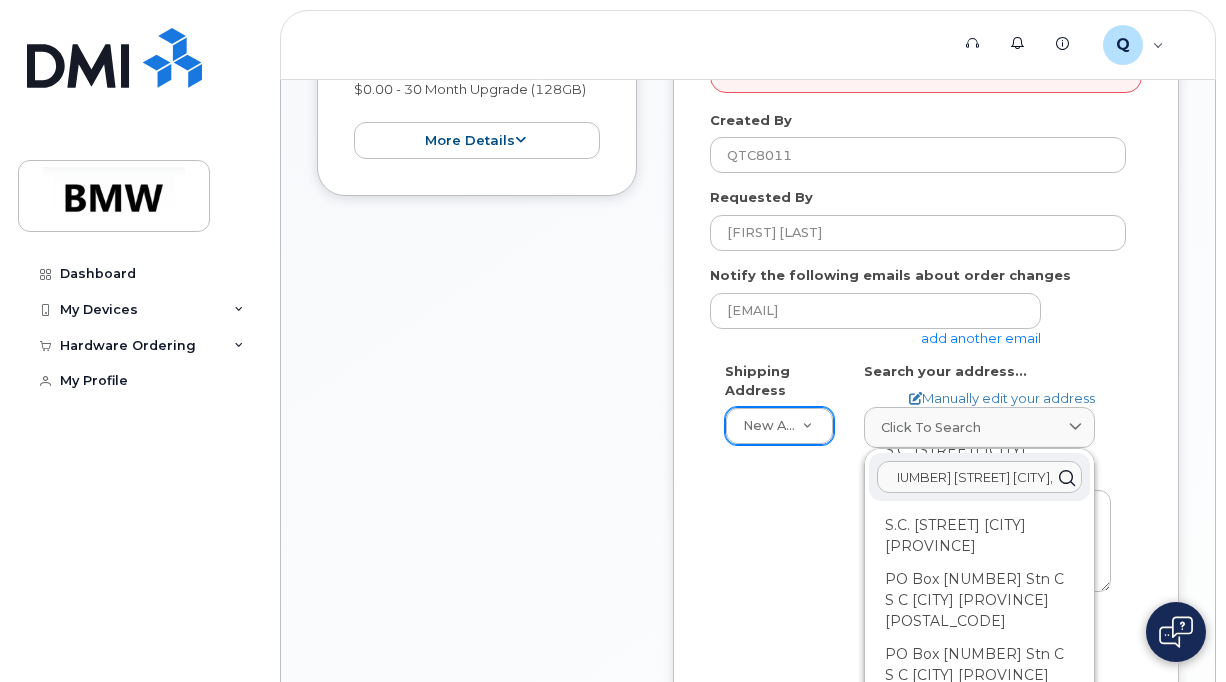 click on "[NUMBER] [STREET] [CITY], [STATE]" 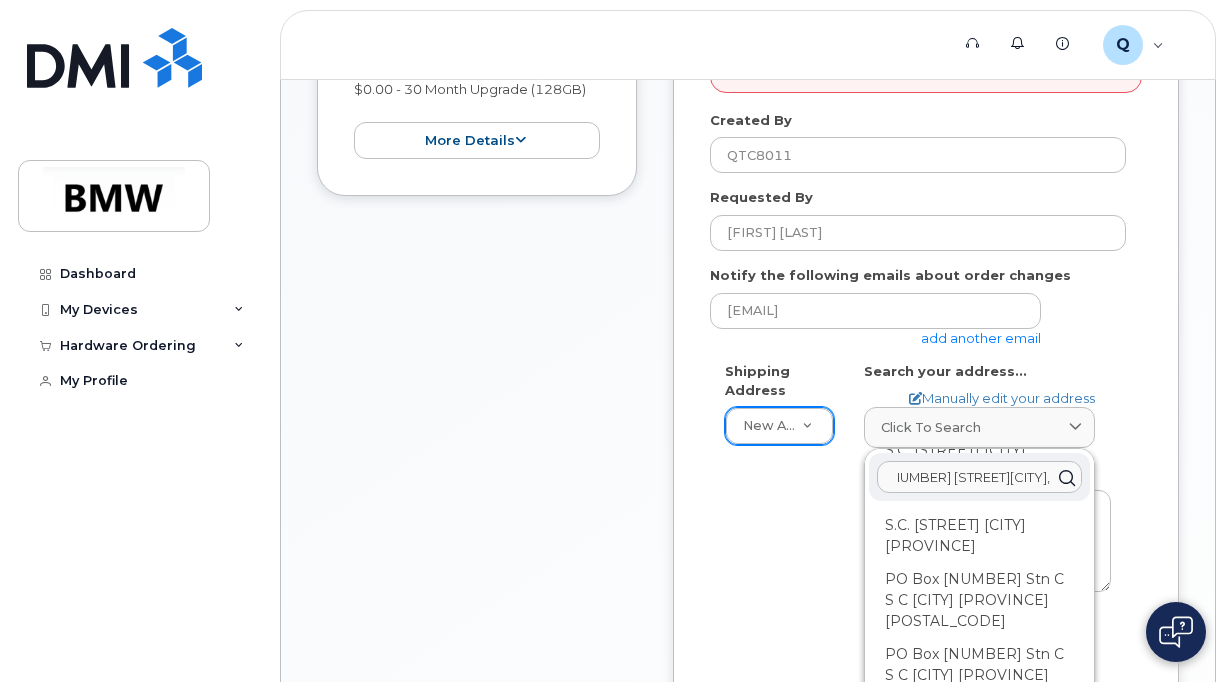 scroll, scrollTop: 0, scrollLeft: 11, axis: horizontal 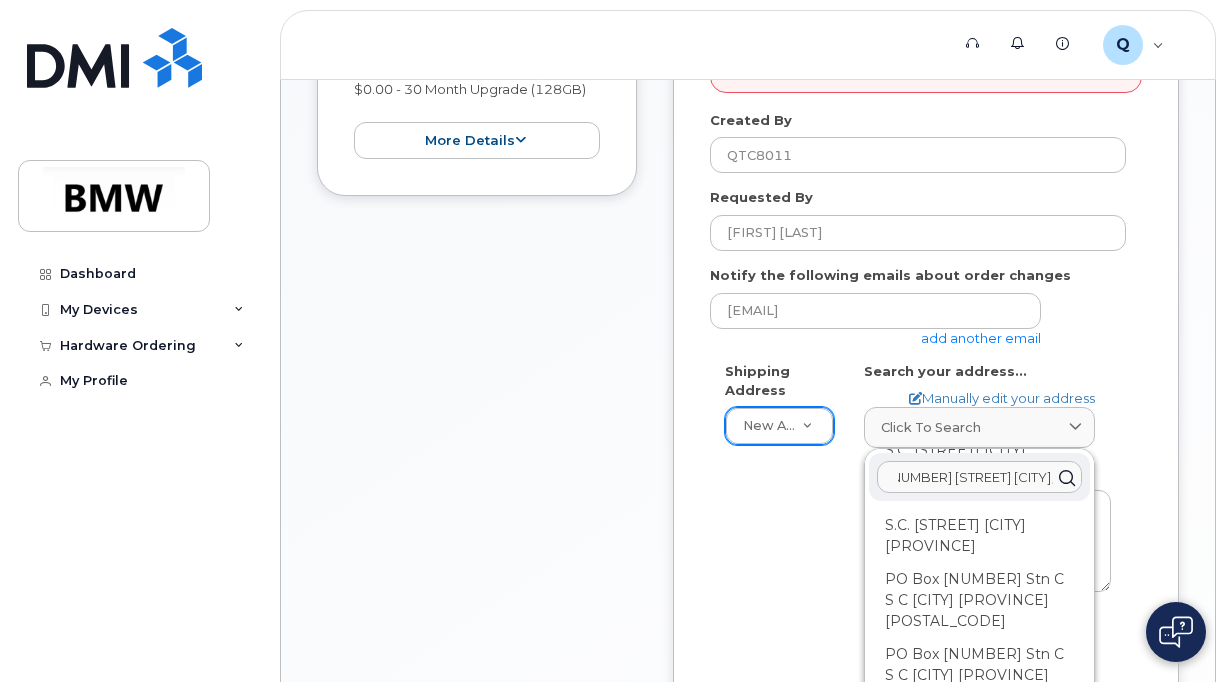 click on "[NUMBER] [STREET] [CITY], [STATE]" 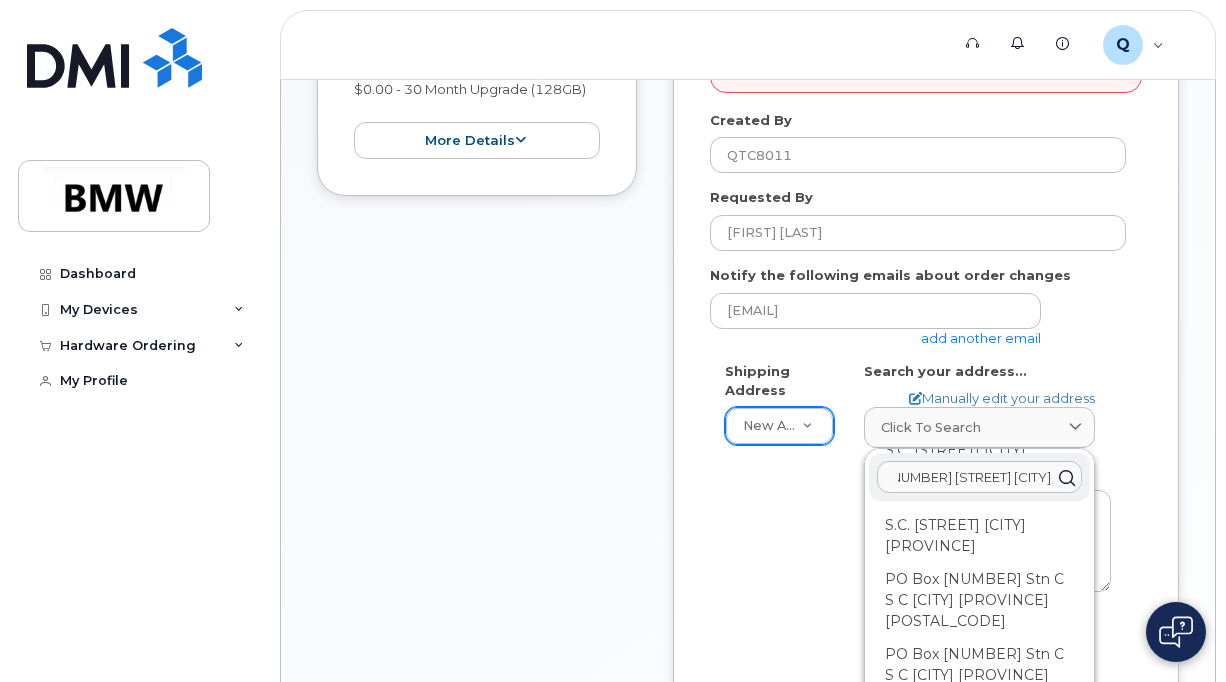 scroll, scrollTop: 0, scrollLeft: 0, axis: both 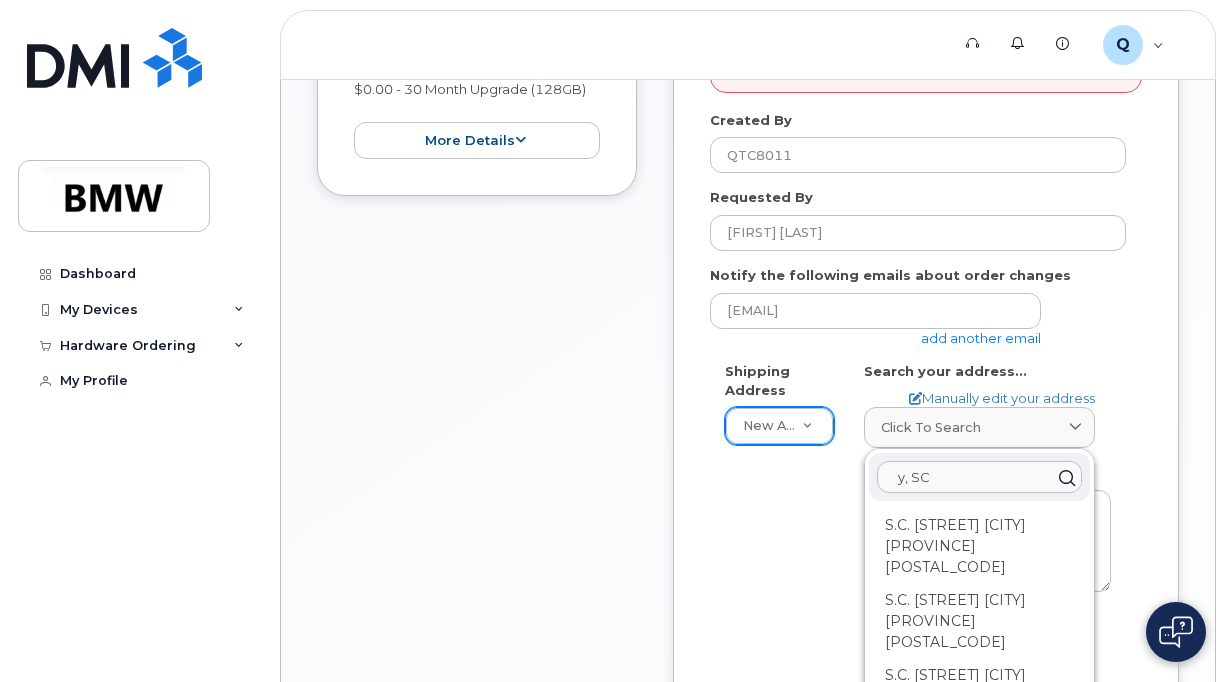 click on "y, SC" 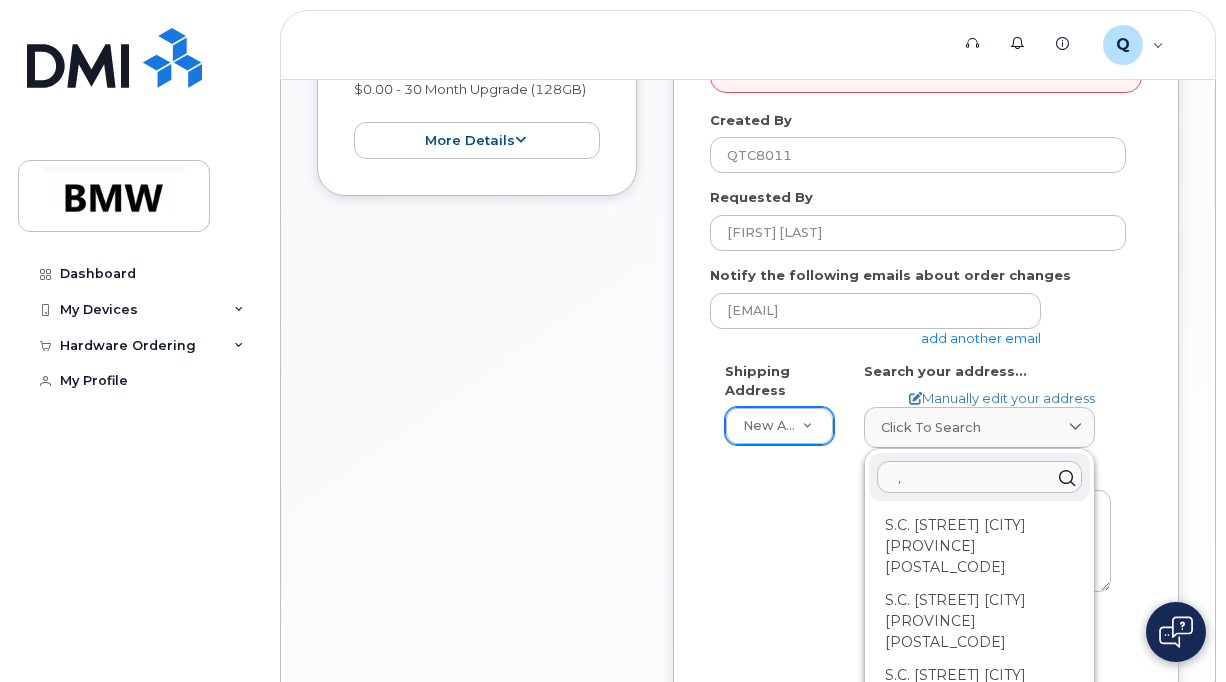 type on "y" 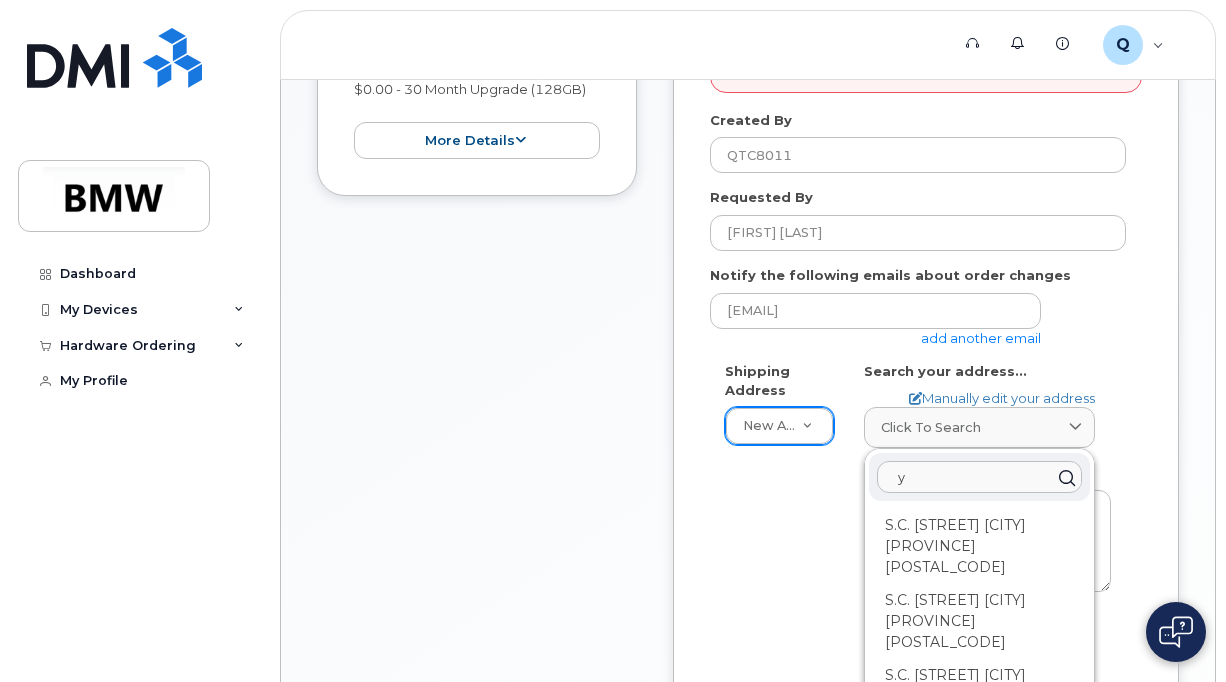 type 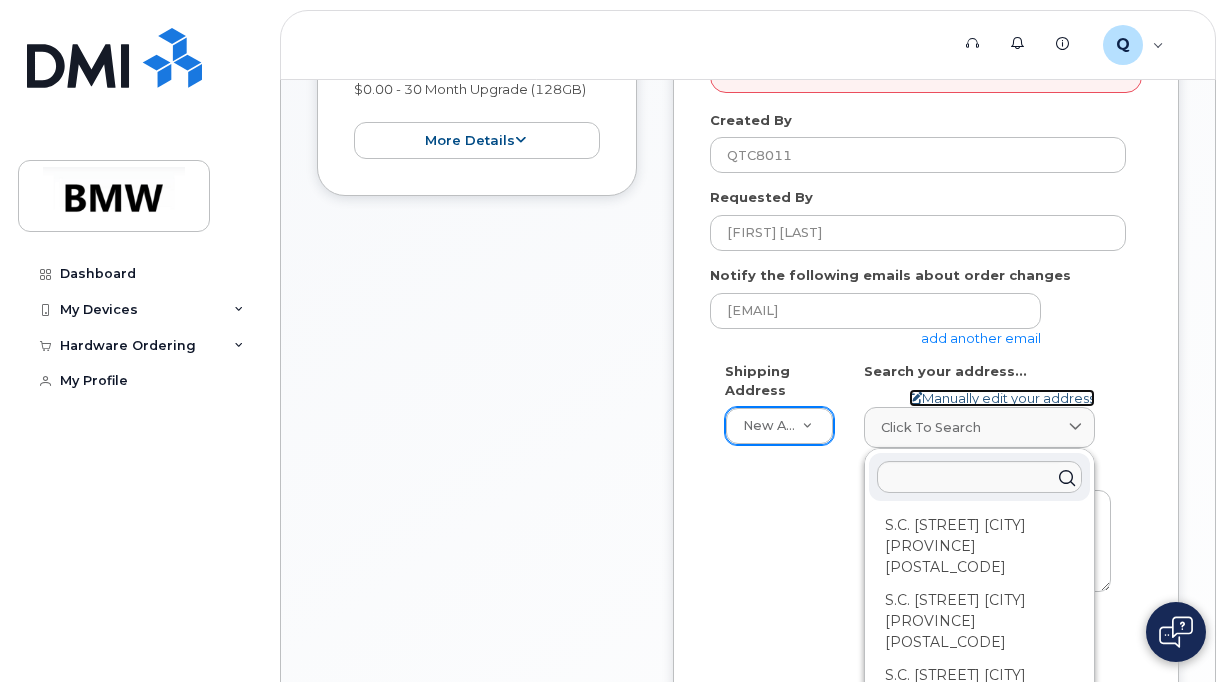 click on "Manually edit your address" 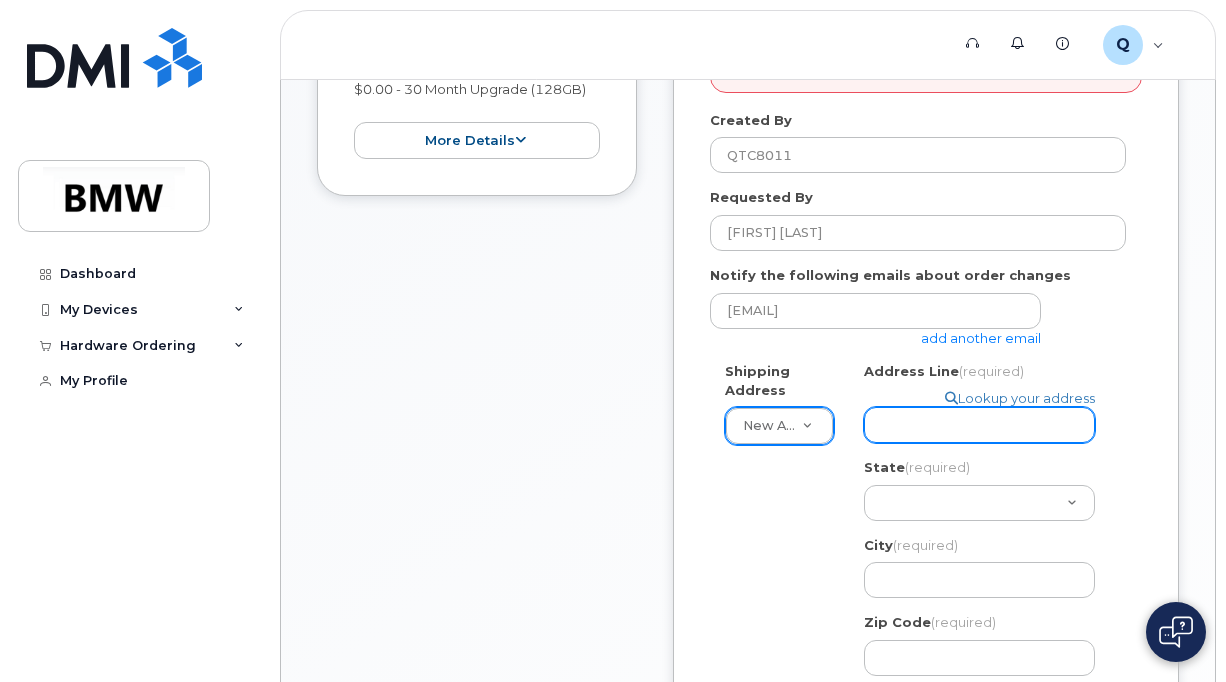 click on "Address Line
(required)" 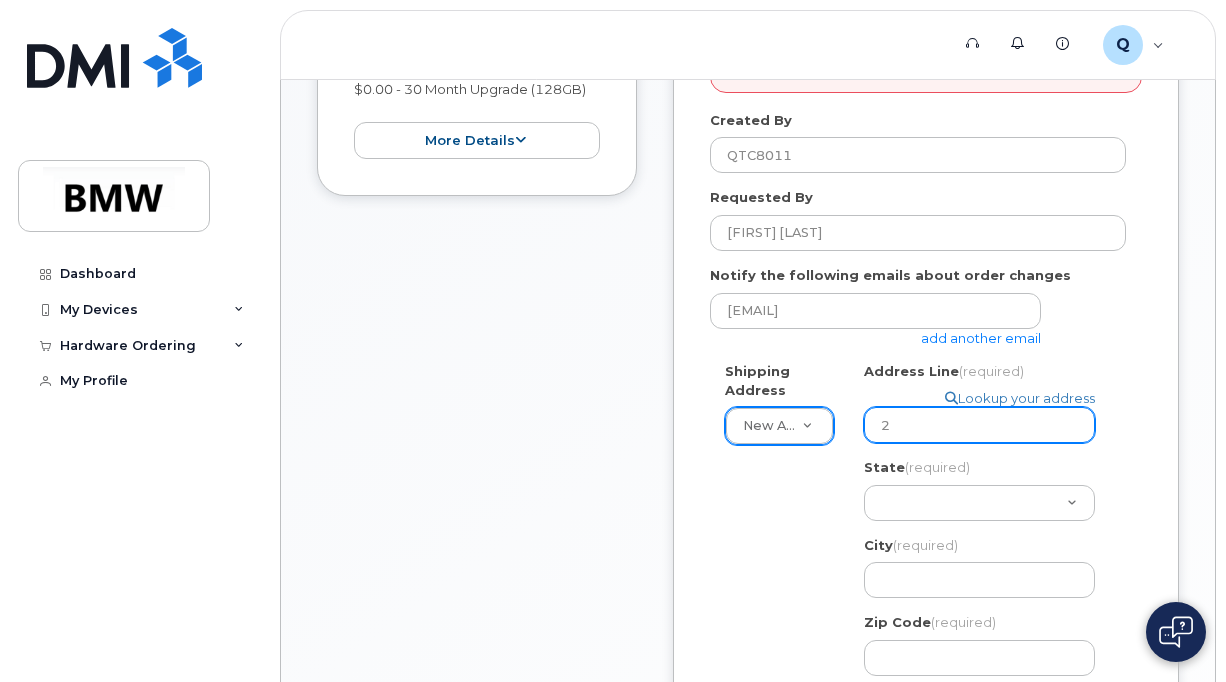 select 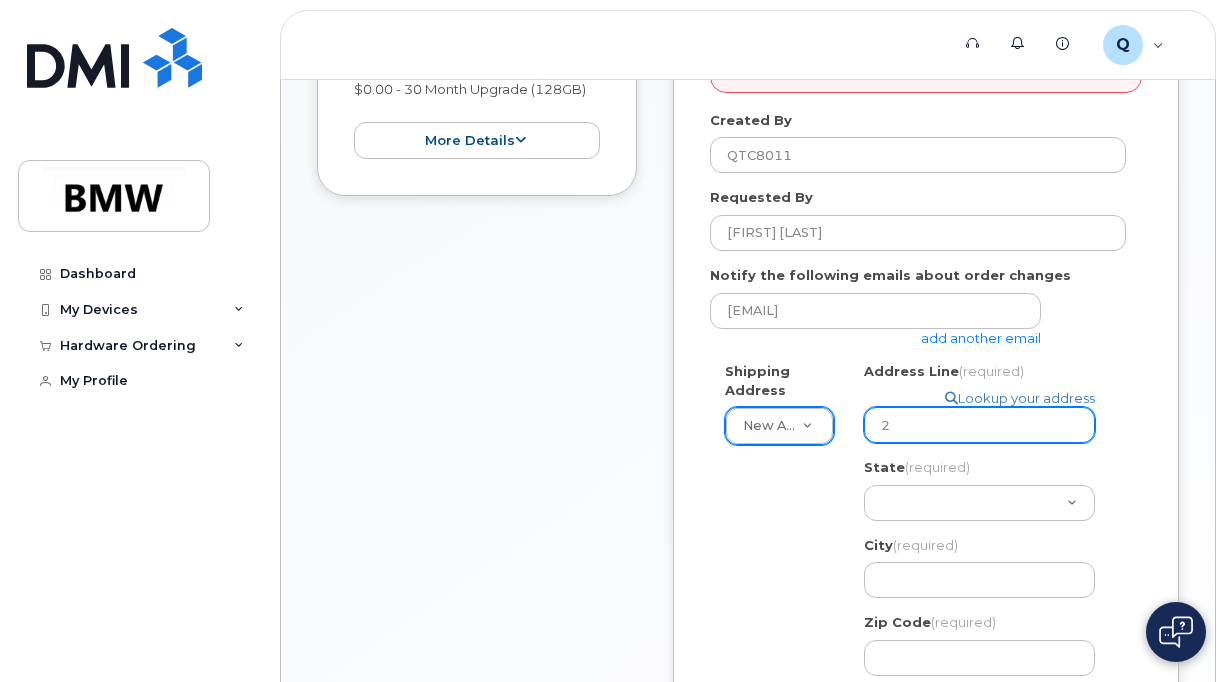 type on "22" 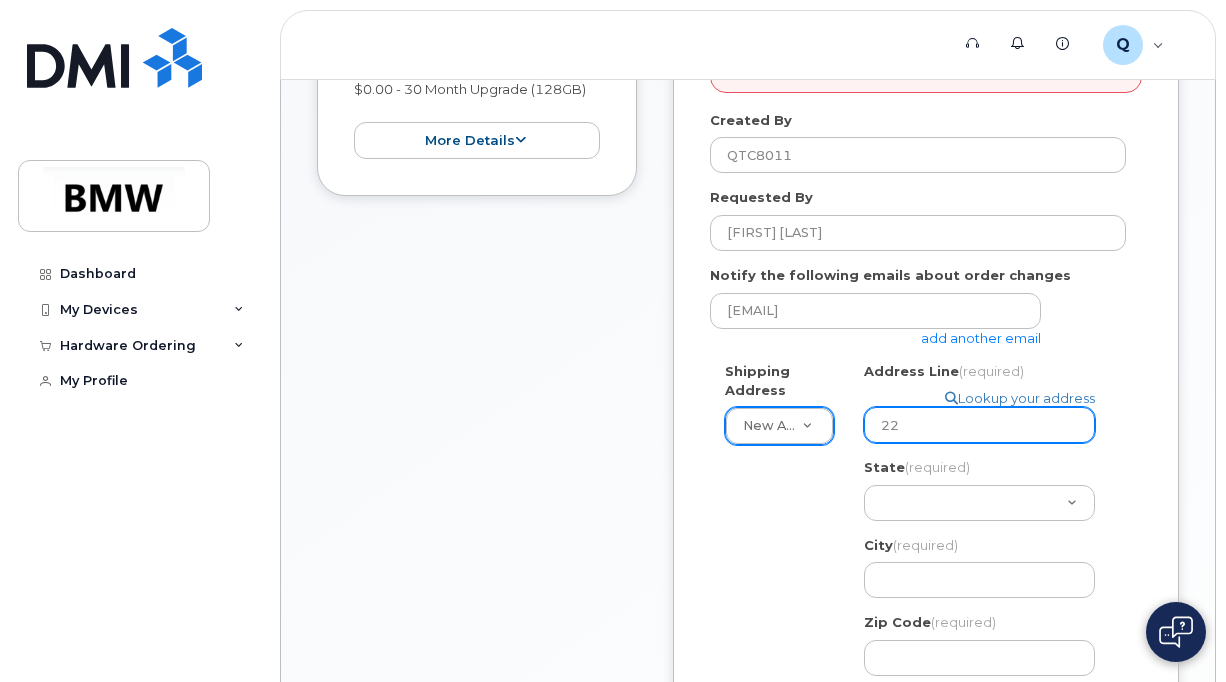 select 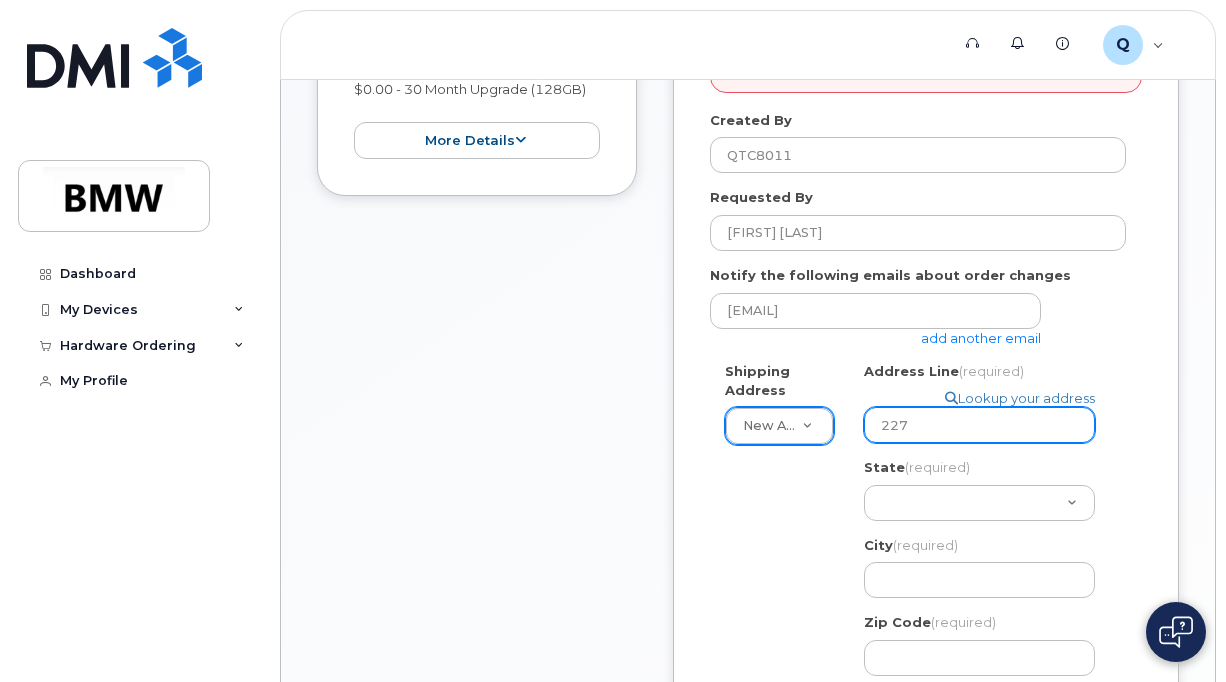 type on "227" 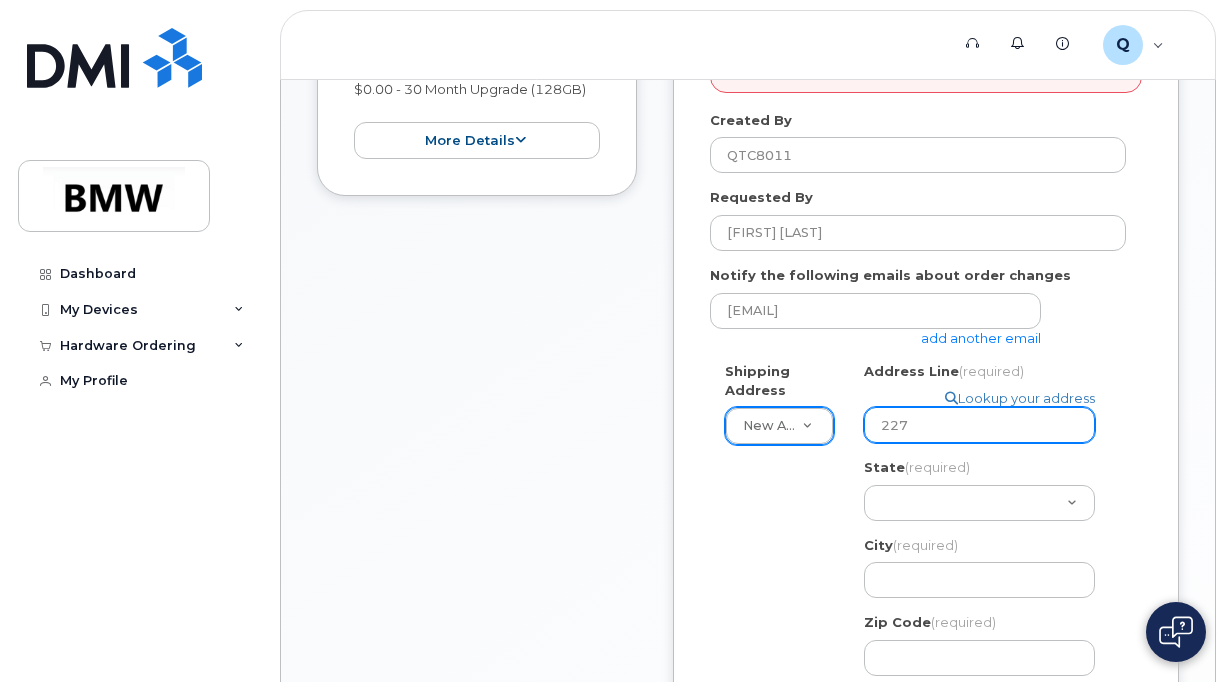 select 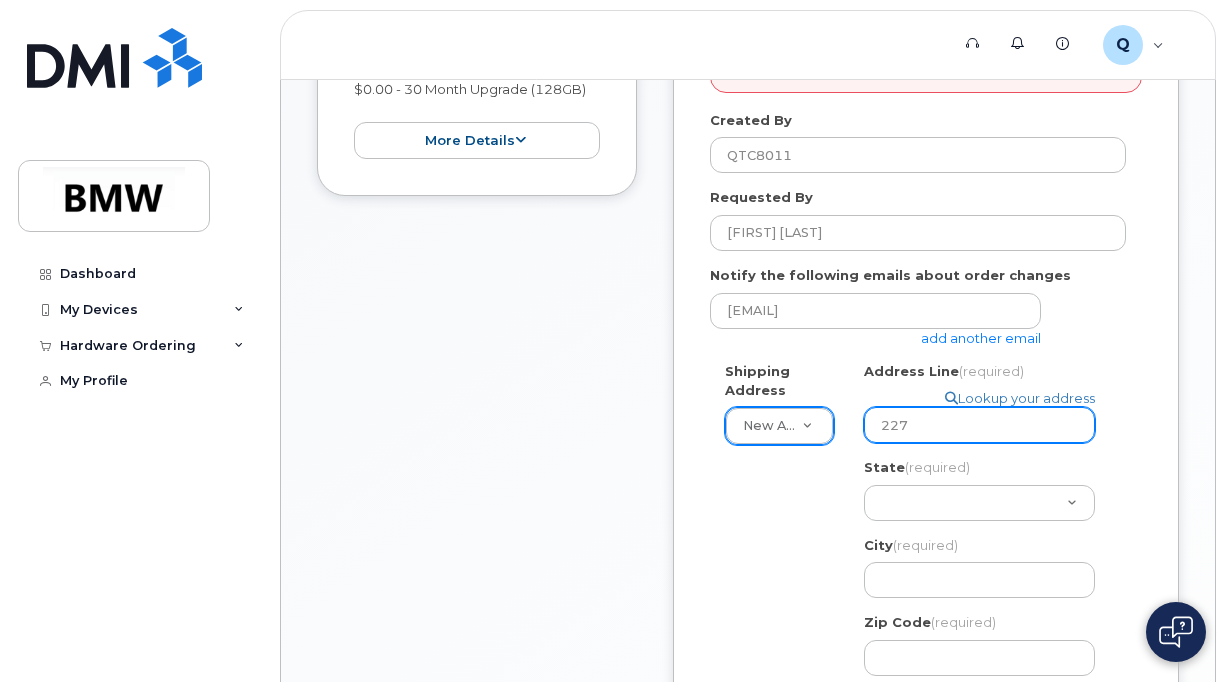 type on "[NUMBER] [STREET]" 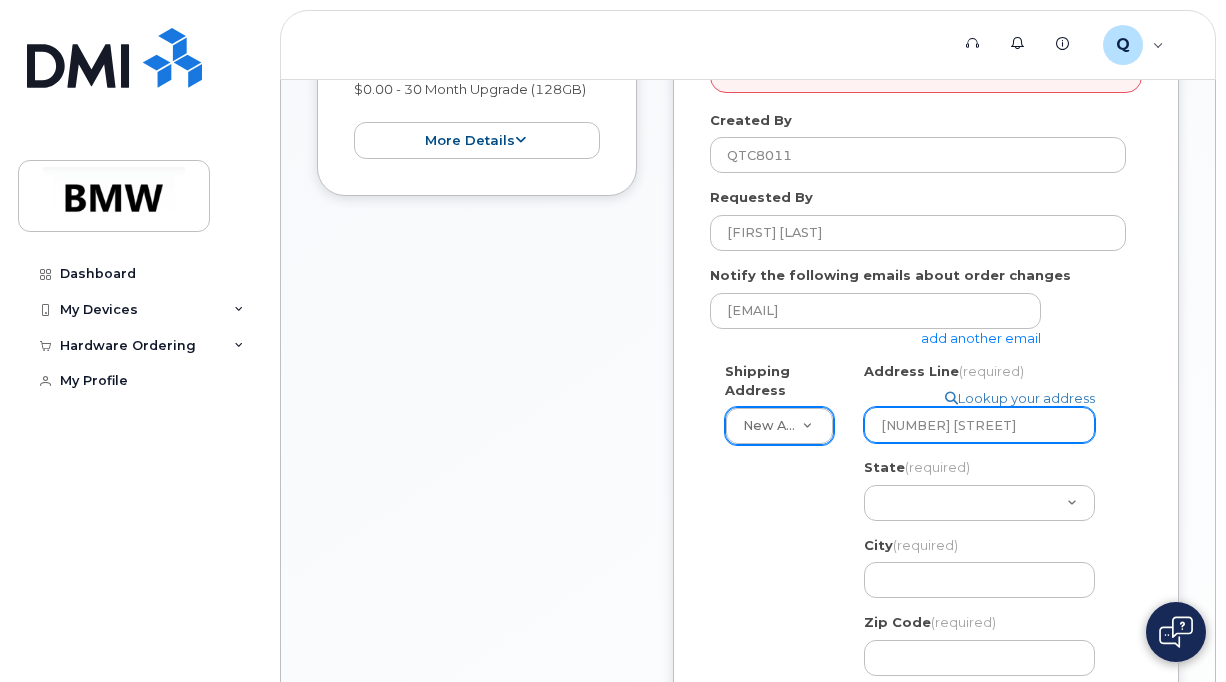 select 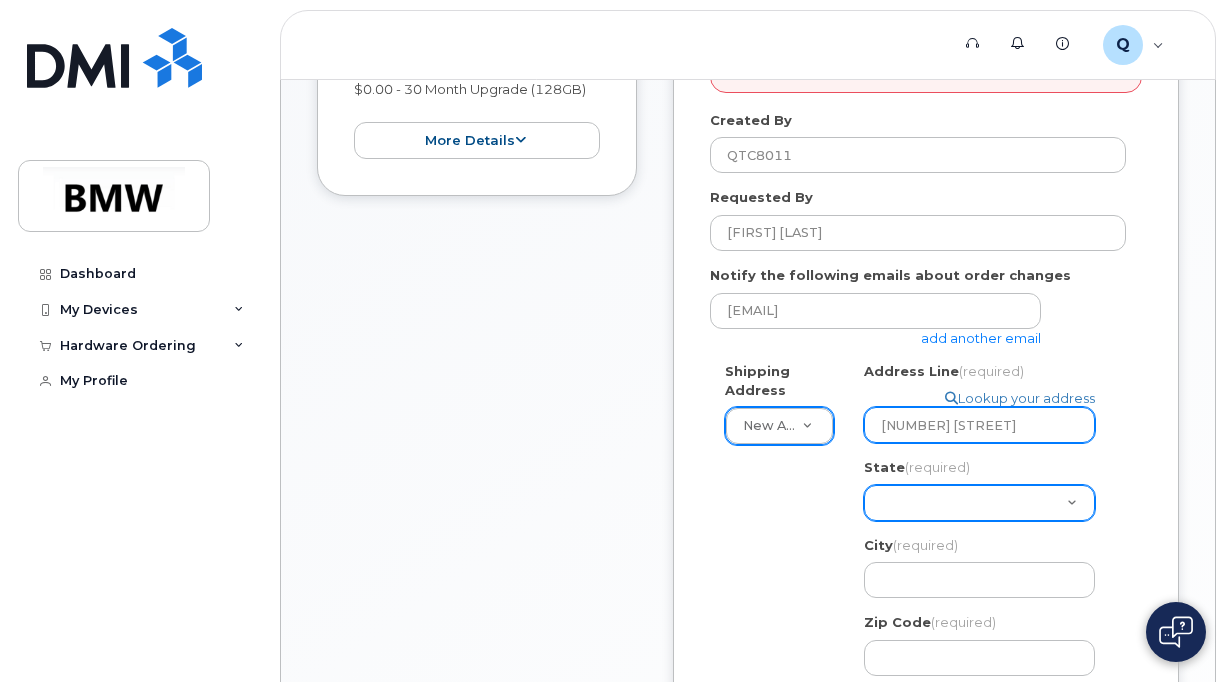 type on "[NUMBER] [STREET]" 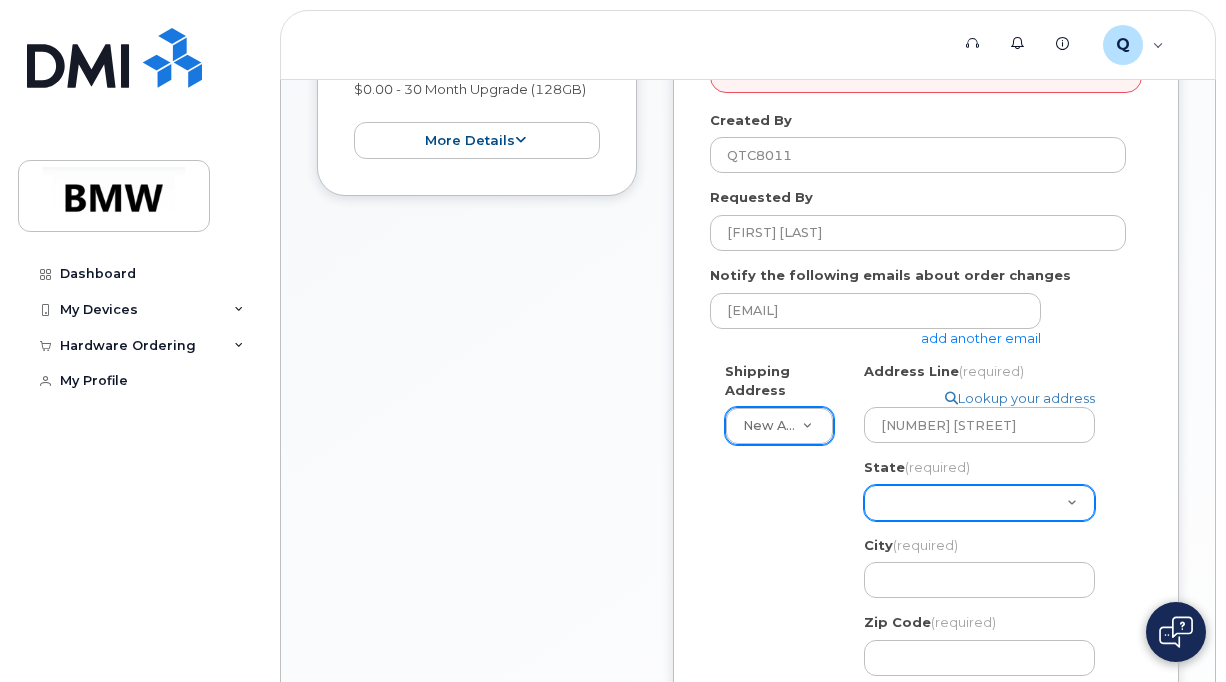 click on "Alabama
Alaska
American Samoa
Arizona
Arkansas
California
Colorado
Connecticut
Delaware
District of Columbia
Florida
Georgia
Guam
Hawaii
Idaho
Illinois
Indiana
Iowa
Kansas
Kentucky
Louisiana
Maine
Maryland
Massachusetts
Michigan
Minnesota
Mississippi
Missouri
Montana
Nebraska
Nevada
New Hampshire
New Jersey
New Mexico
New York
North Carolina
North Dakota
Ohio
Oklahoma
Oregon
Pennsylvania
Puerto Rico
Rhode Island
South Carolina
South Dakota
Tennessee
Texas
Utah
Vermont
Virginia
Virgin Islands
Washington
West Virginia
Wisconsin
Wyoming" 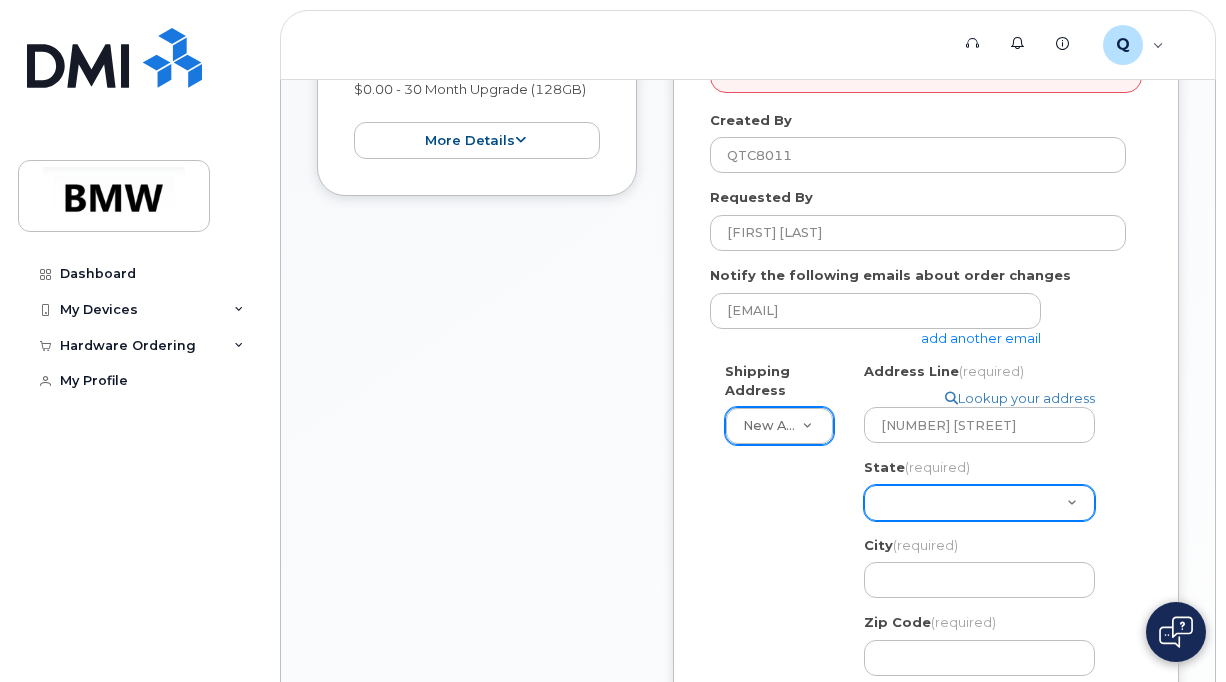 select on "SC" 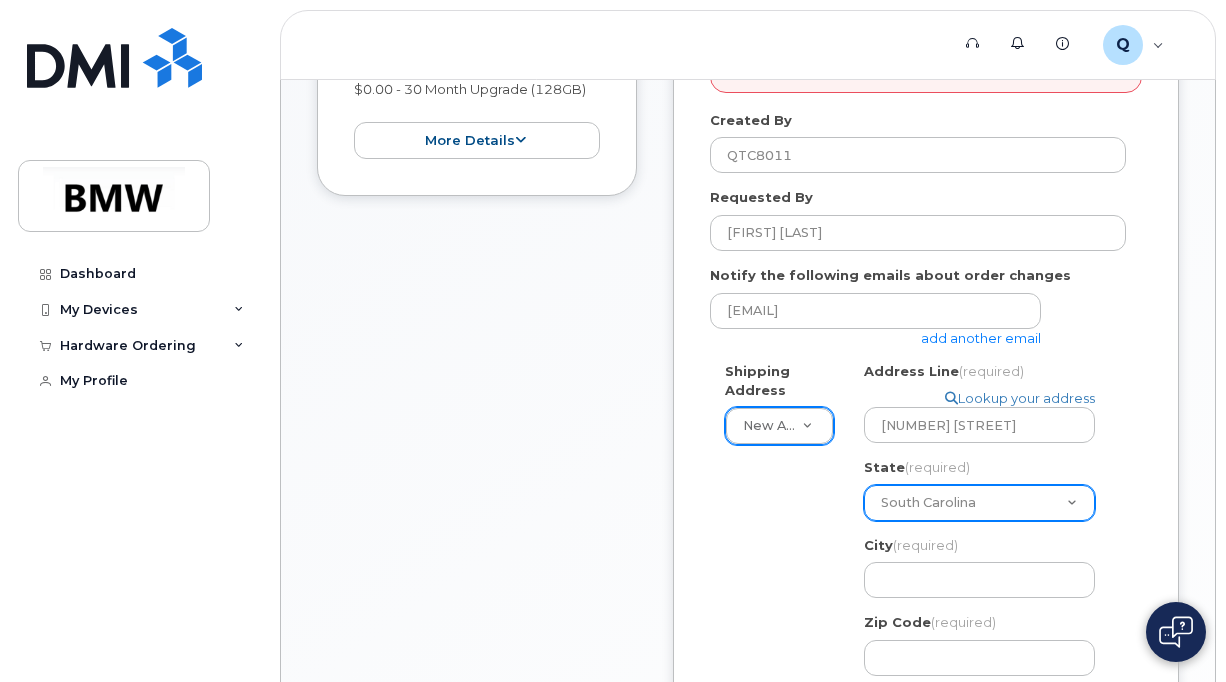 click on "Alabama
Alaska
American Samoa
Arizona
Arkansas
California
Colorado
Connecticut
Delaware
District of Columbia
Florida
Georgia
Guam
Hawaii
Idaho
Illinois
Indiana
Iowa
Kansas
Kentucky
Louisiana
Maine
Maryland
Massachusetts
Michigan
Minnesota
Mississippi
Missouri
Montana
Nebraska
Nevada
New Hampshire
New Jersey
New Mexico
New York
North Carolina
North Dakota
Ohio
Oklahoma
Oregon
Pennsylvania
Puerto Rico
Rhode Island
South Carolina
South Dakota
Tennessee
Texas
Utah
Vermont
Virginia
Virgin Islands
Washington
West Virginia
Wisconsin
Wyoming" 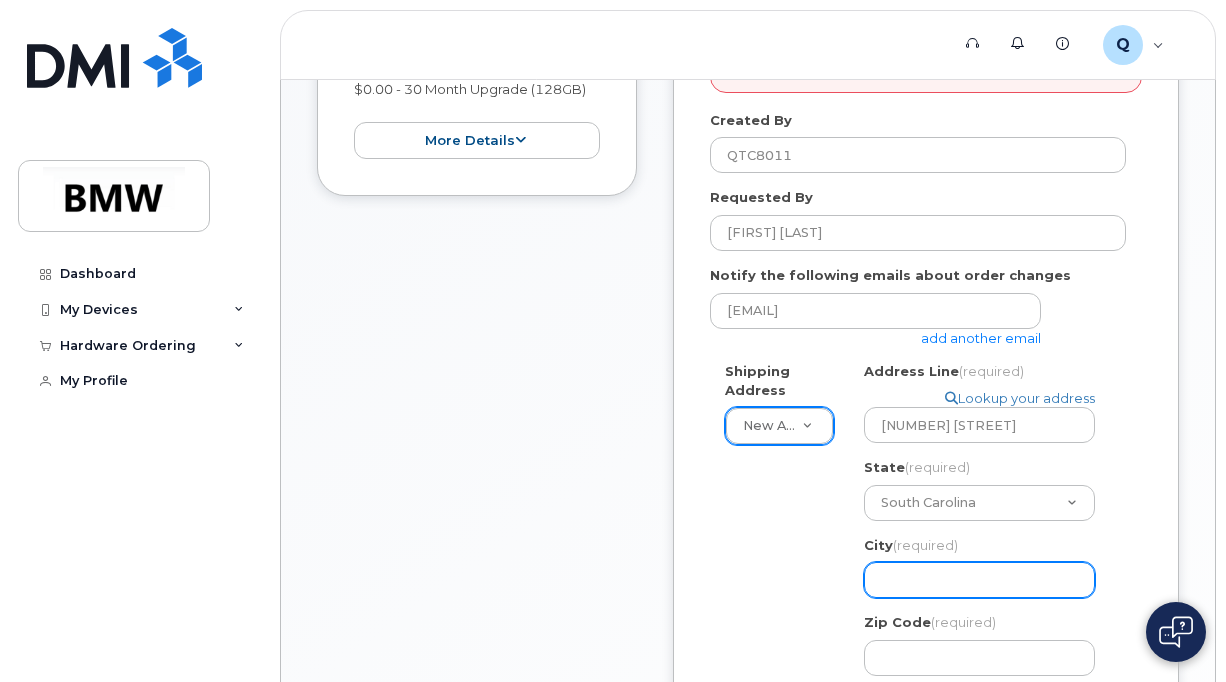 drag, startPoint x: 964, startPoint y: 584, endPoint x: 955, endPoint y: 578, distance: 10.816654 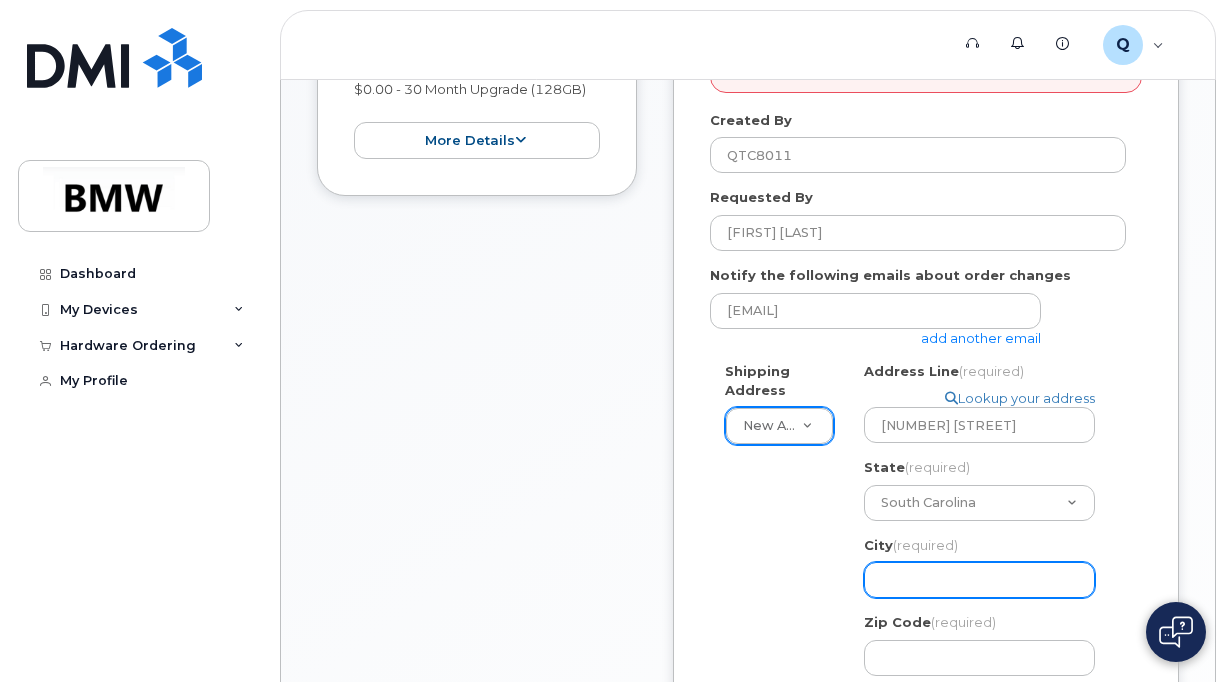 click on "City
(required)" 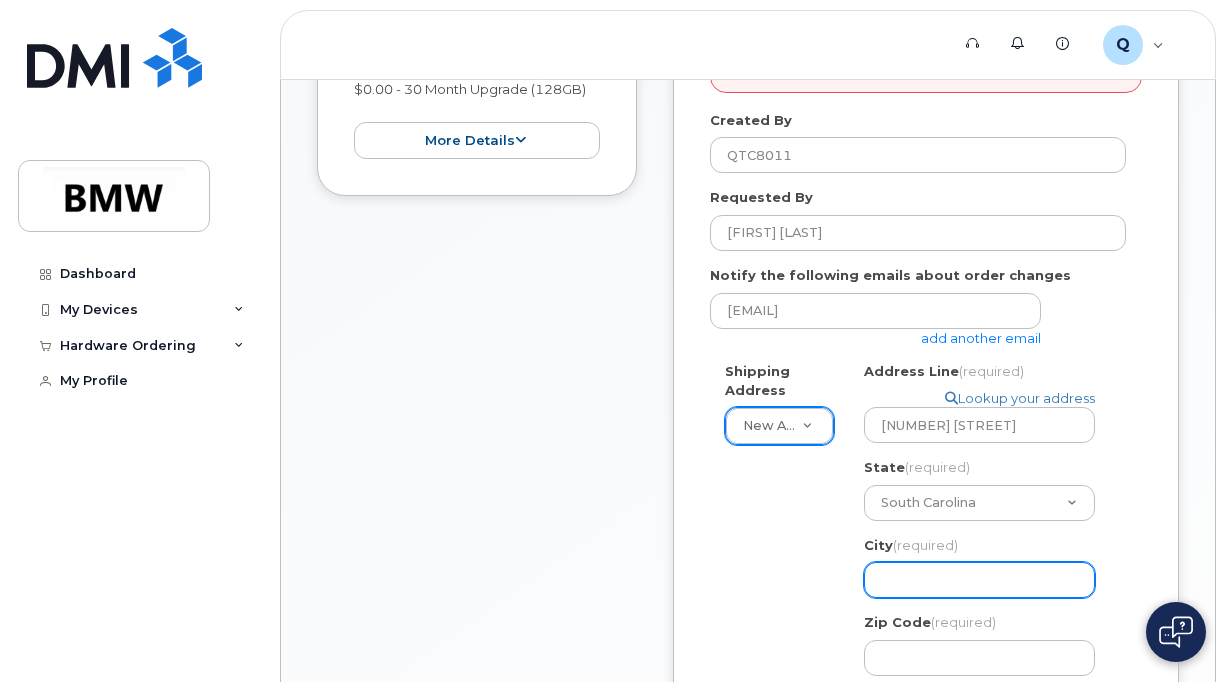 select 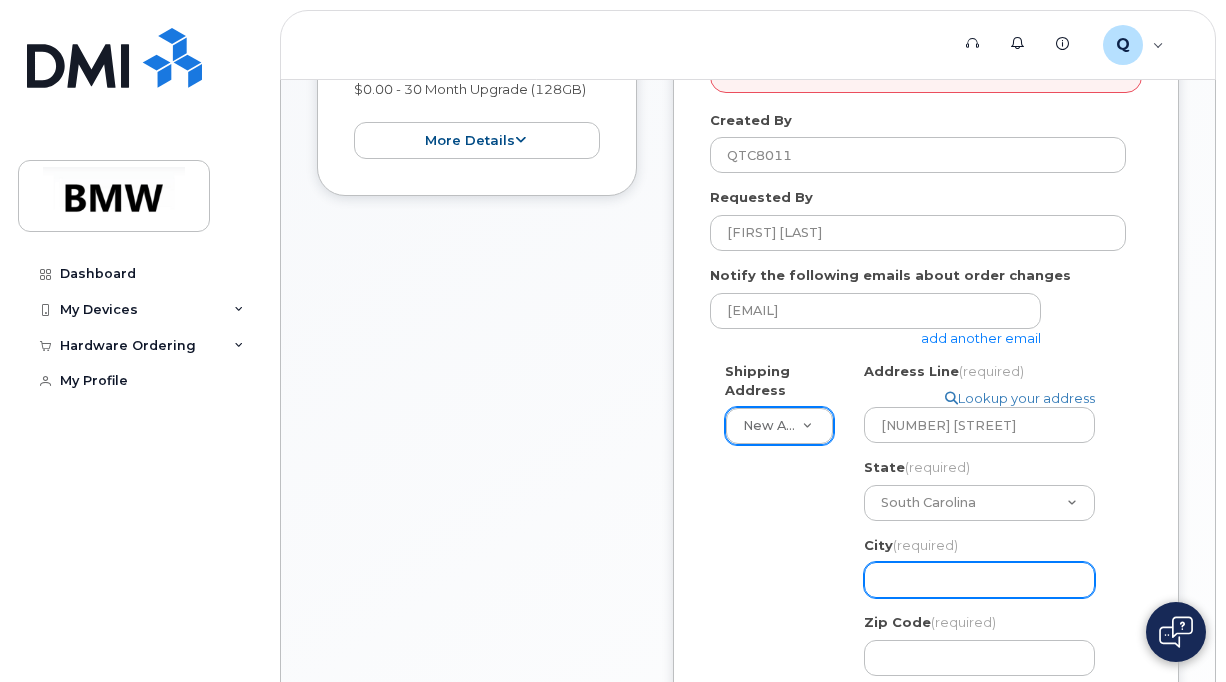 type on "N" 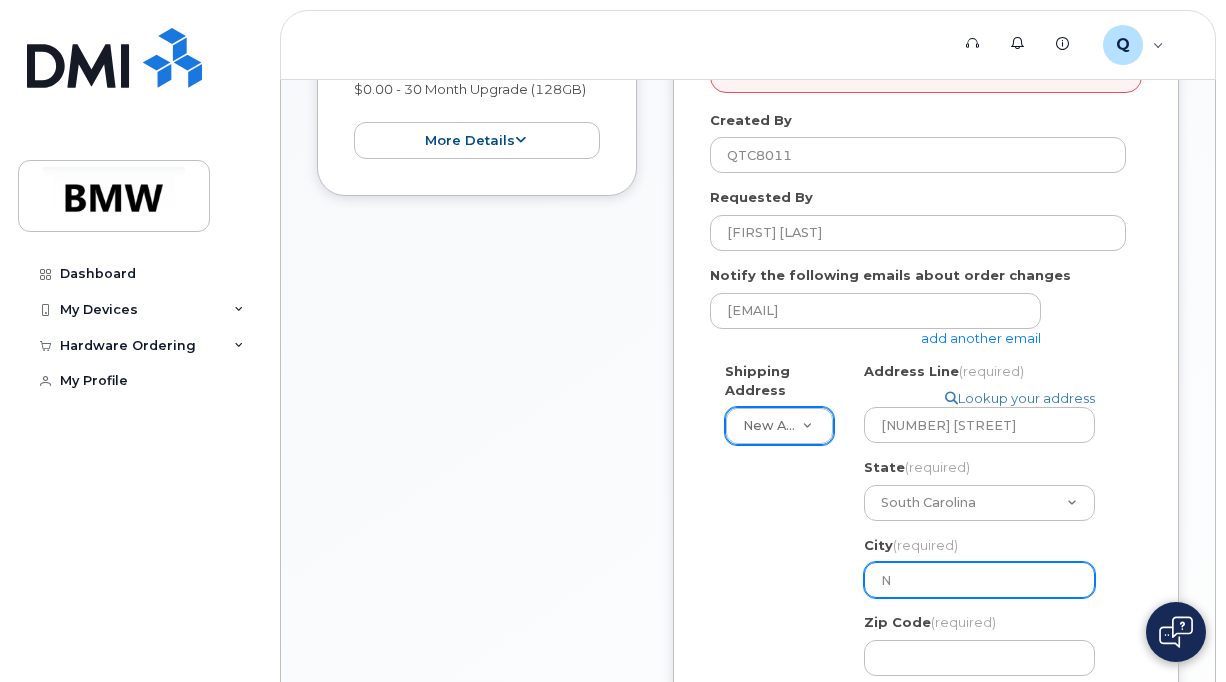 select 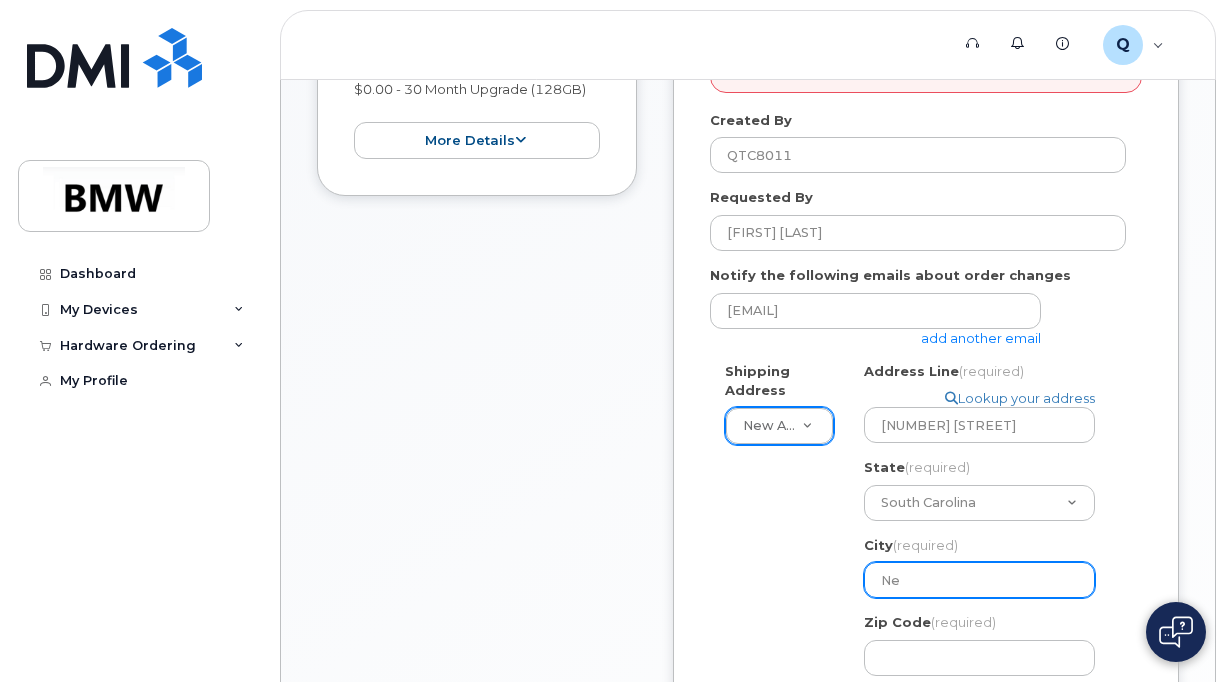 select 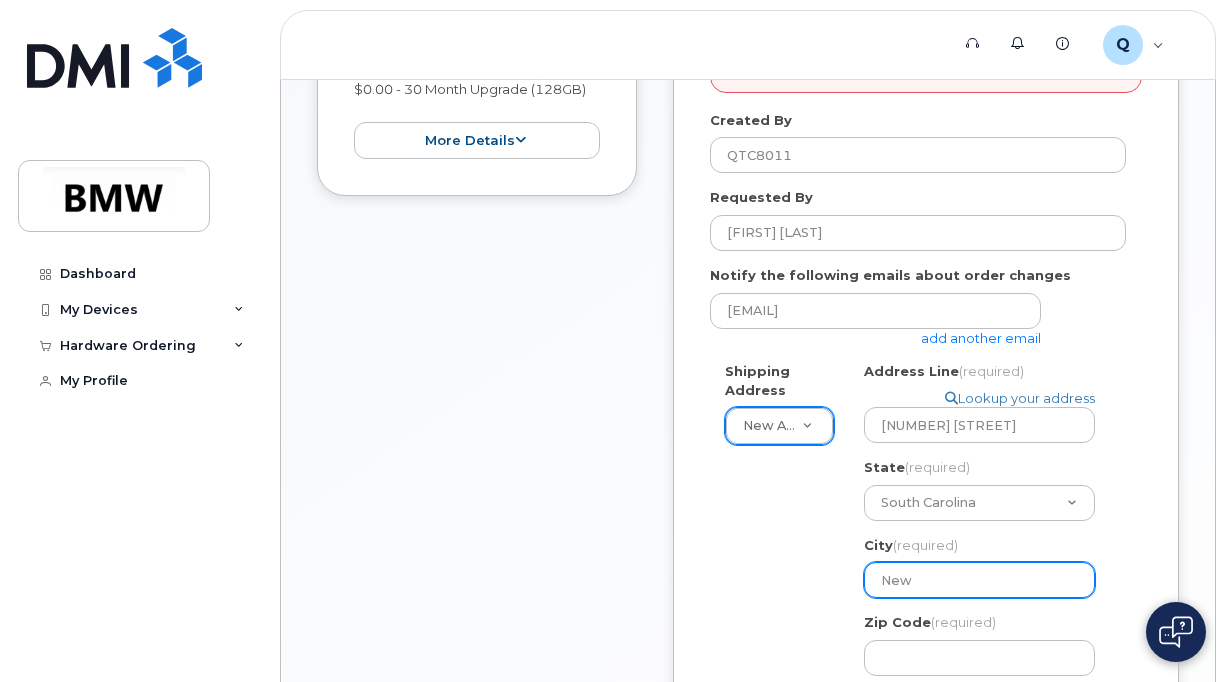 select 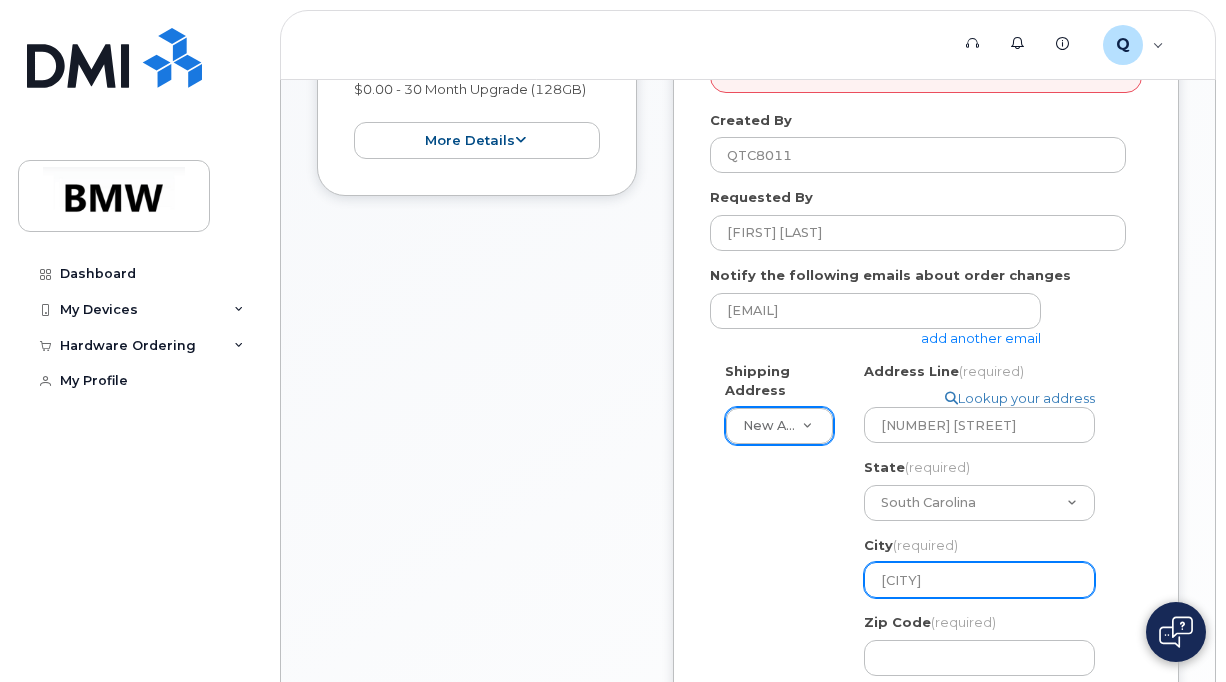 select 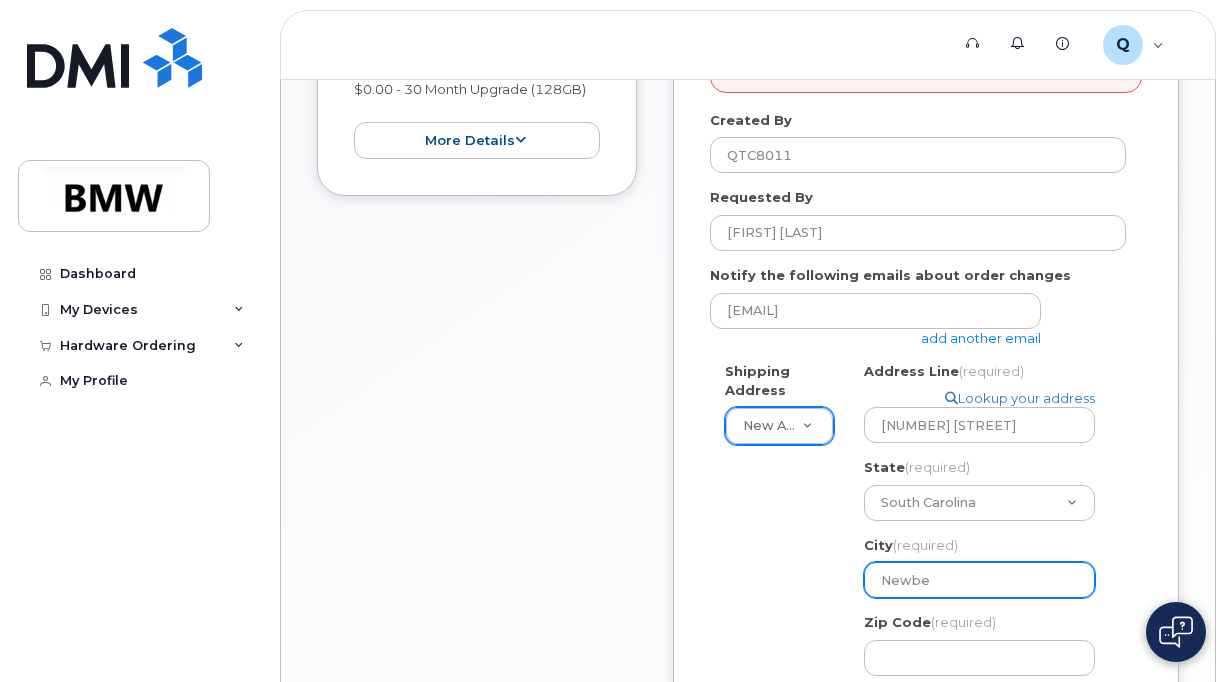 select 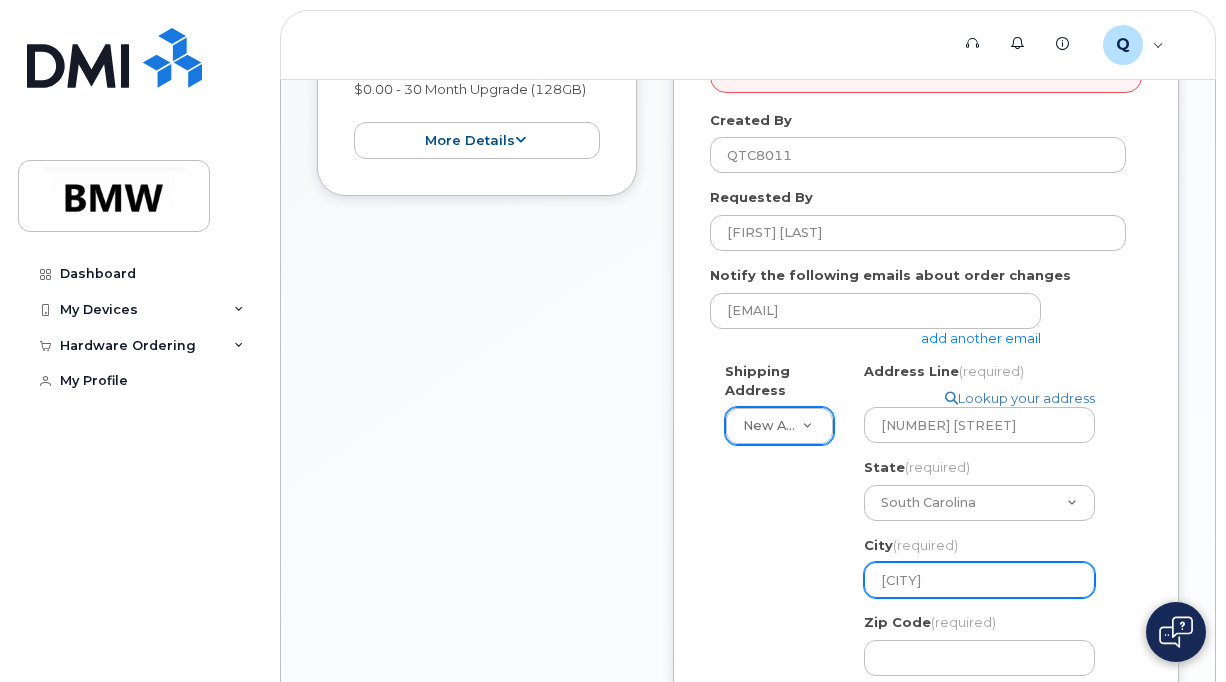 select 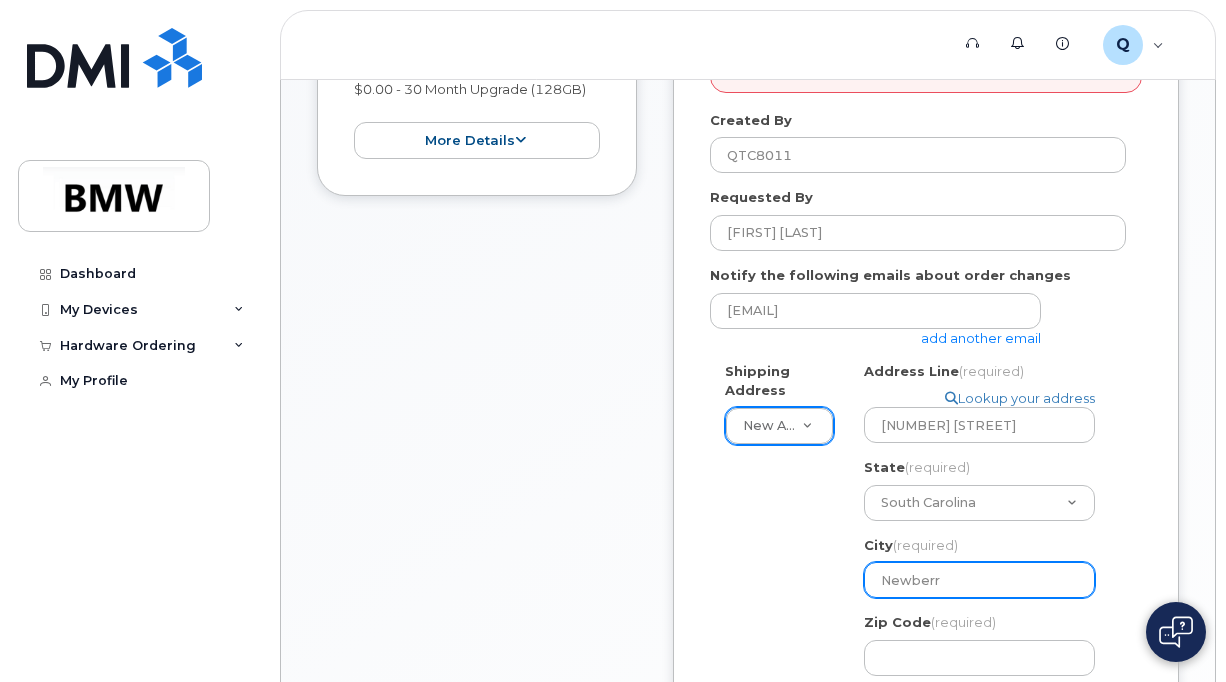 select 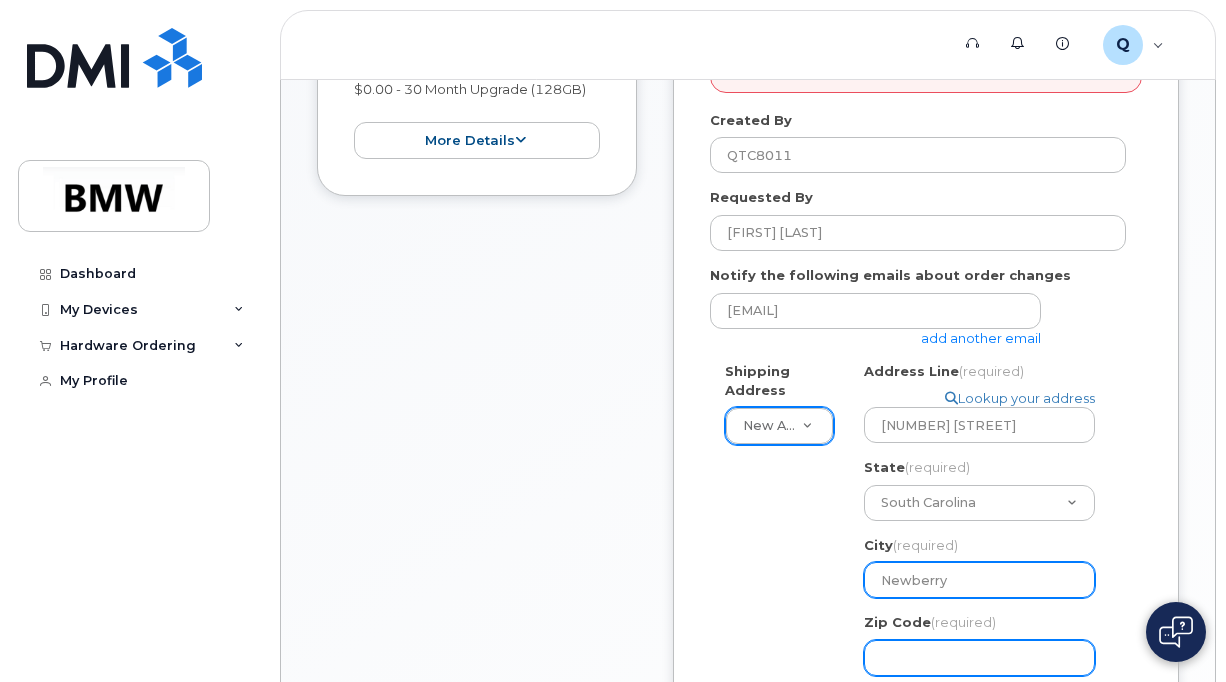 type on "Newberry" 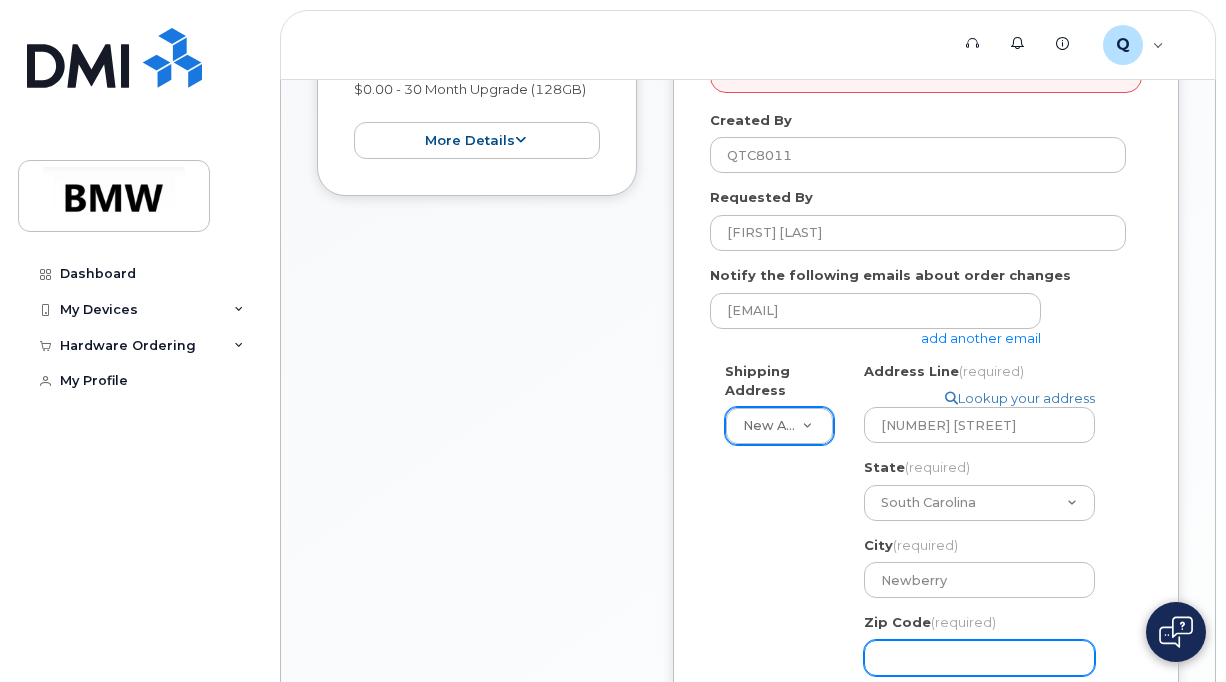 click on "Zip Code
(required)" 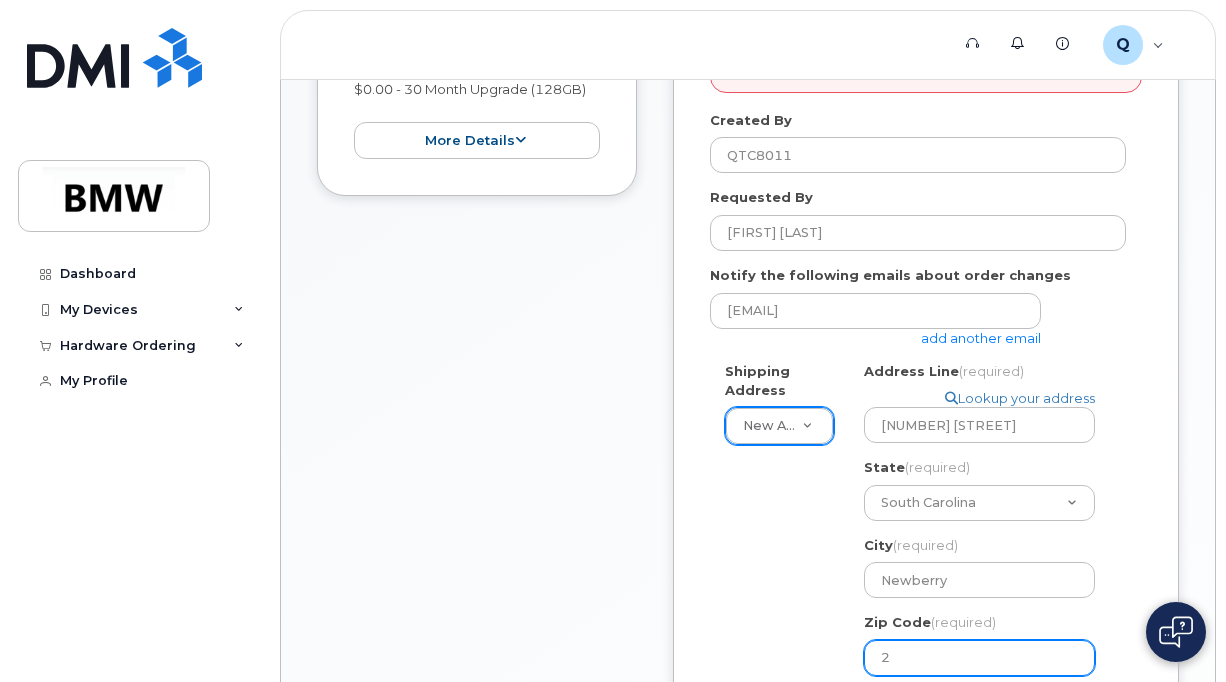 select 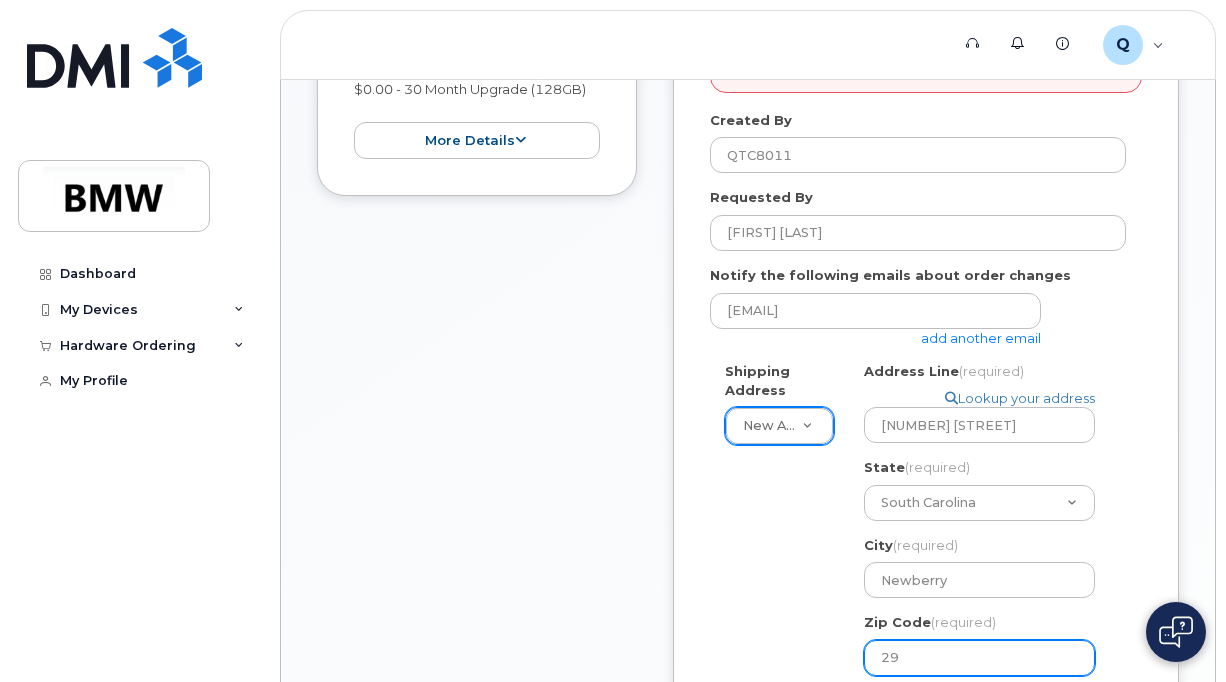 select 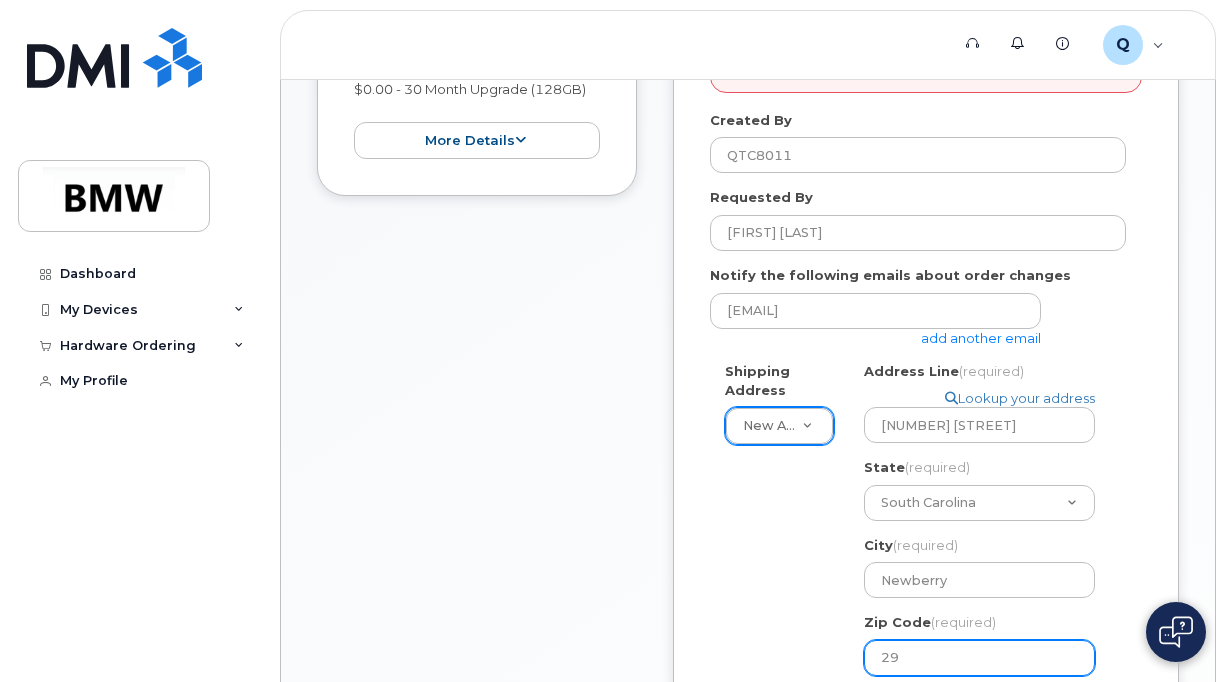type on "292" 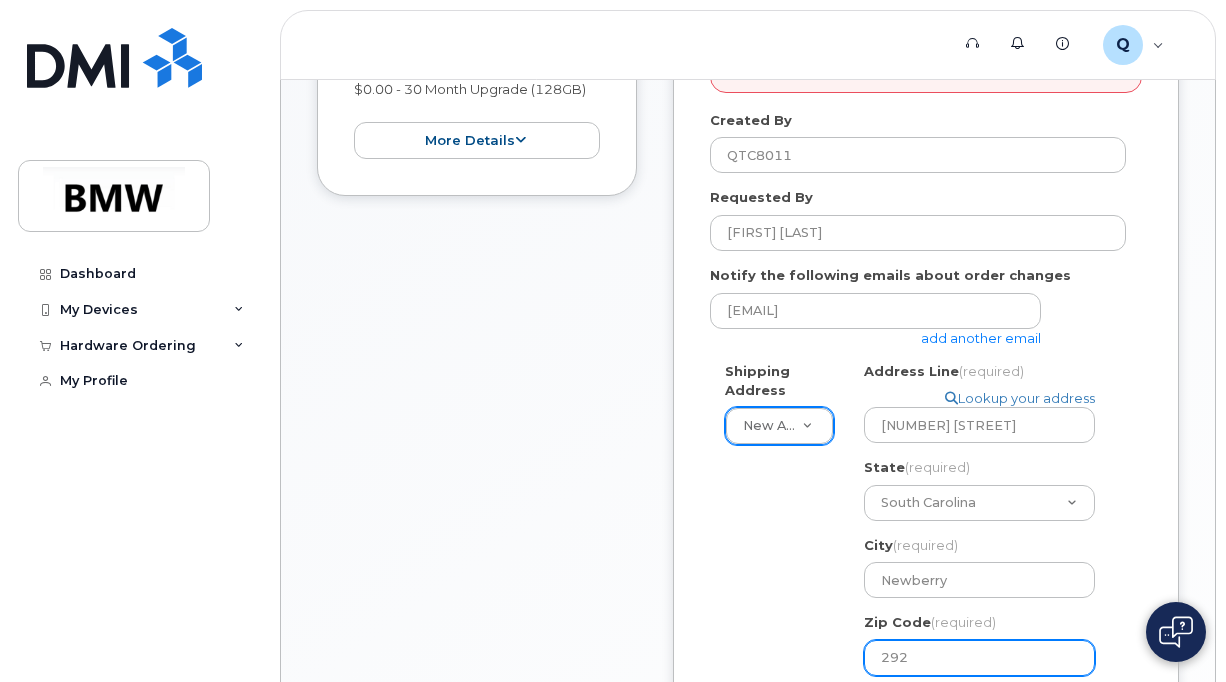 select 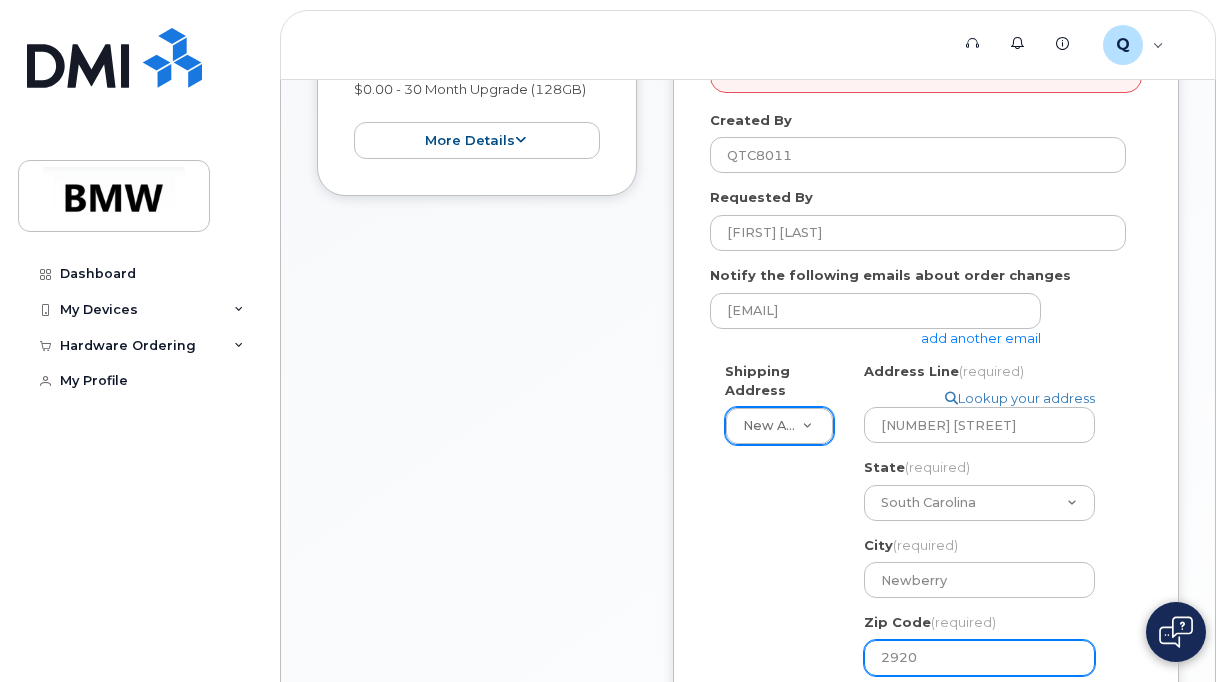 select 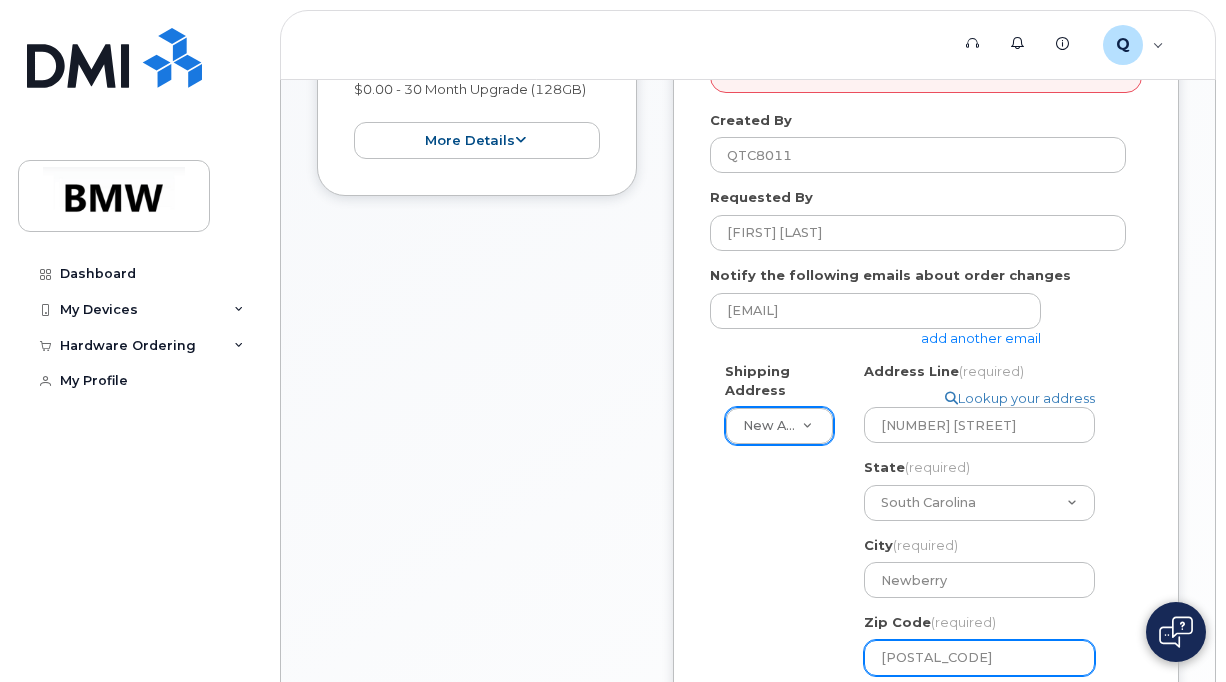 select 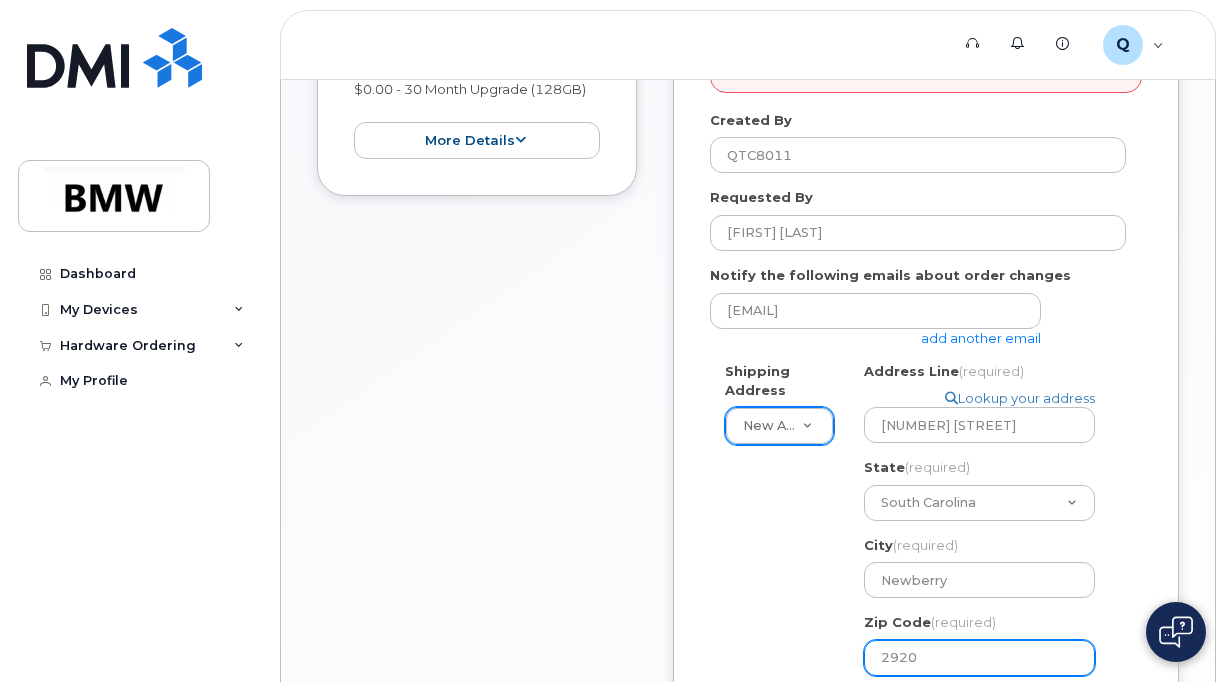 select 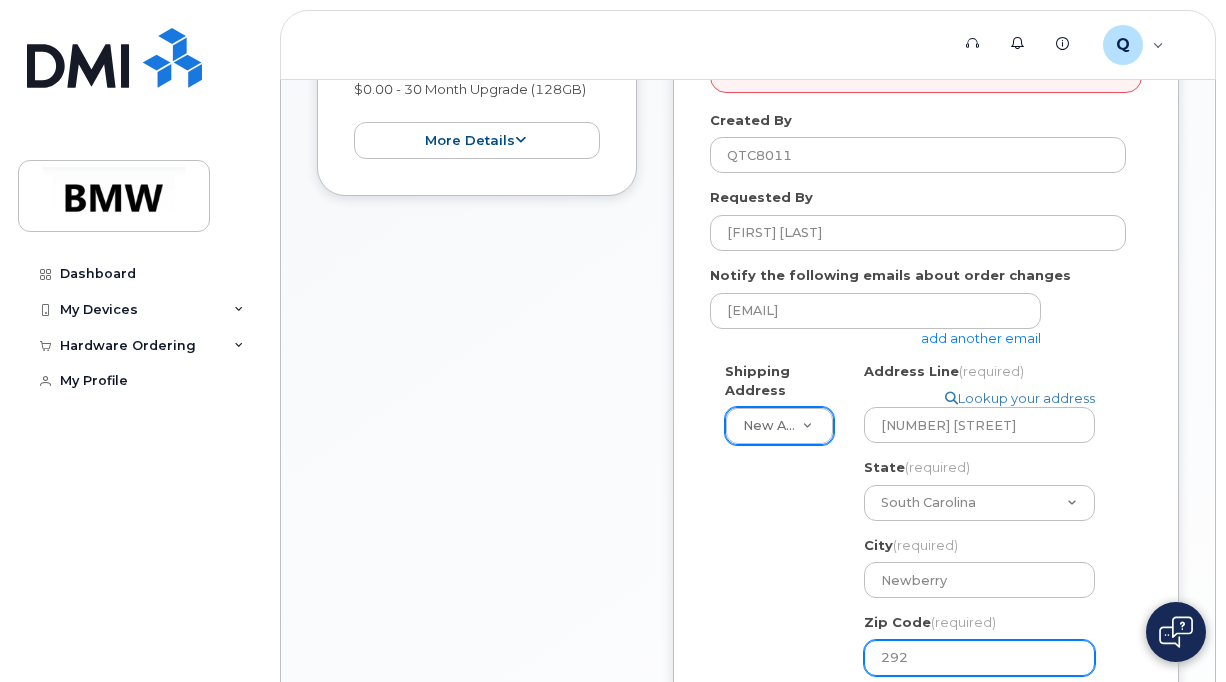 select 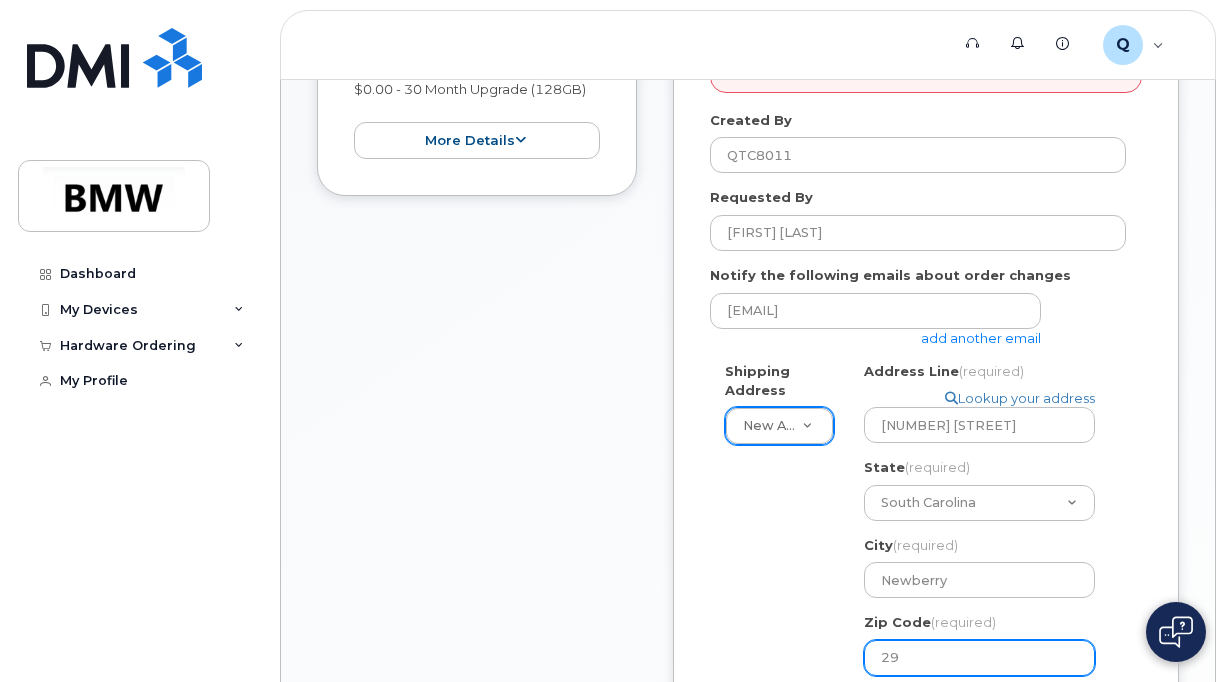 select 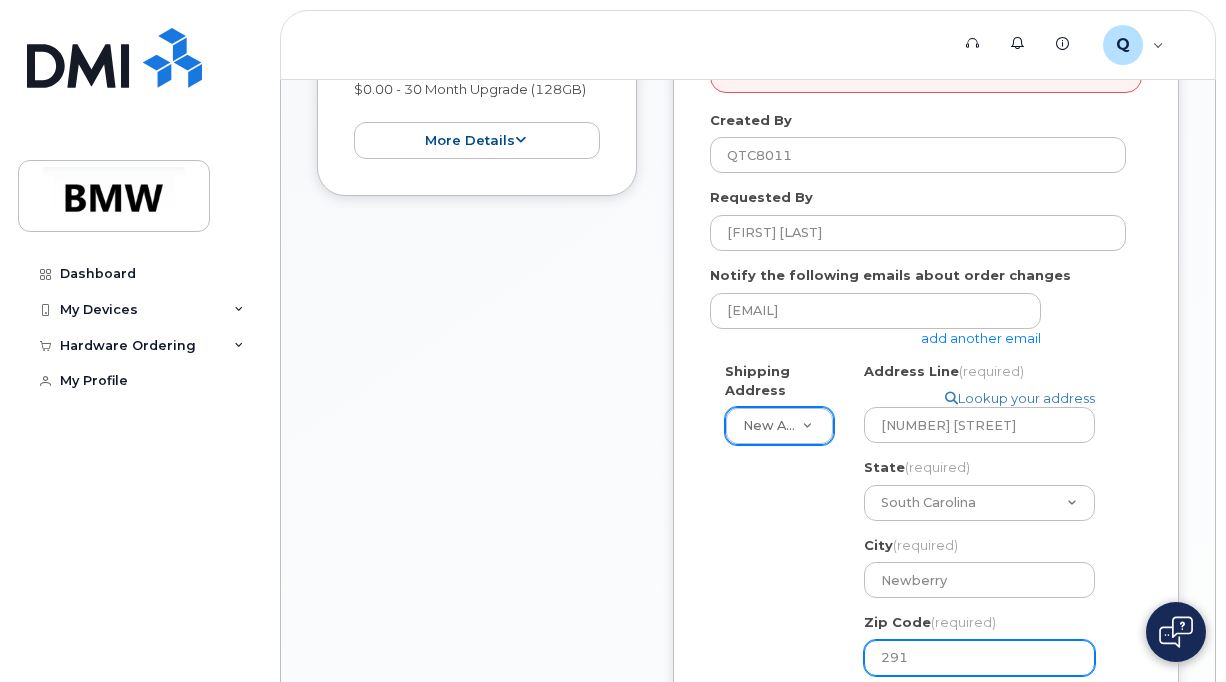 select 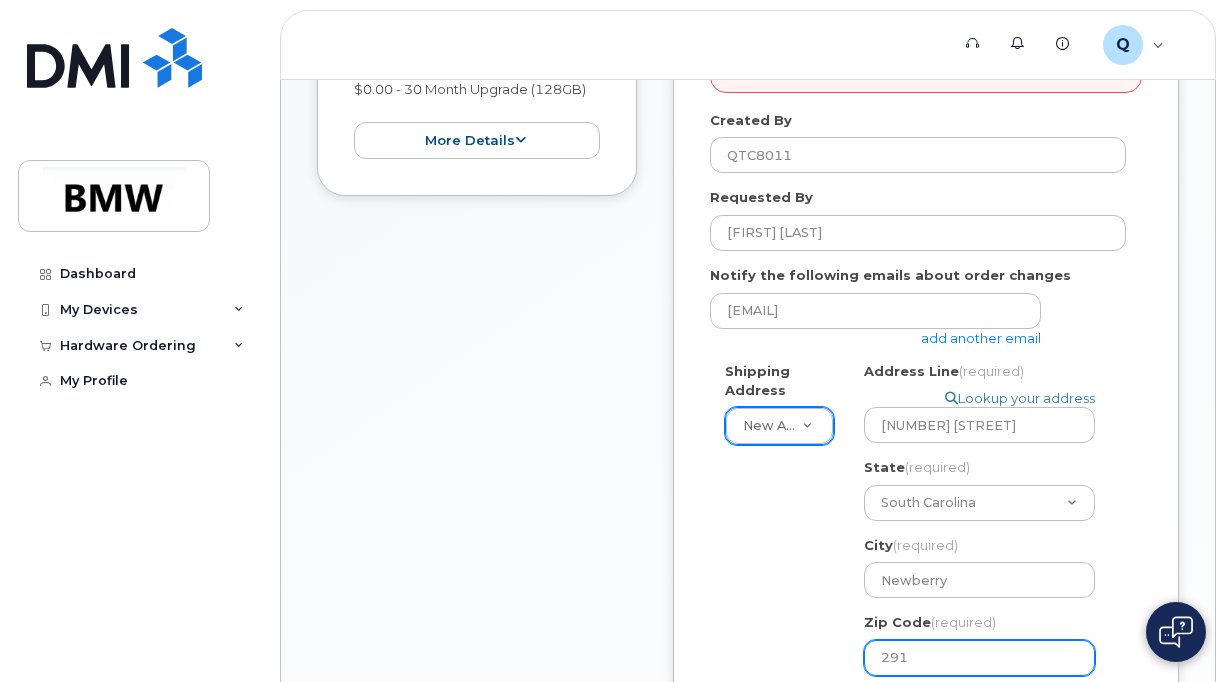 type on "2910" 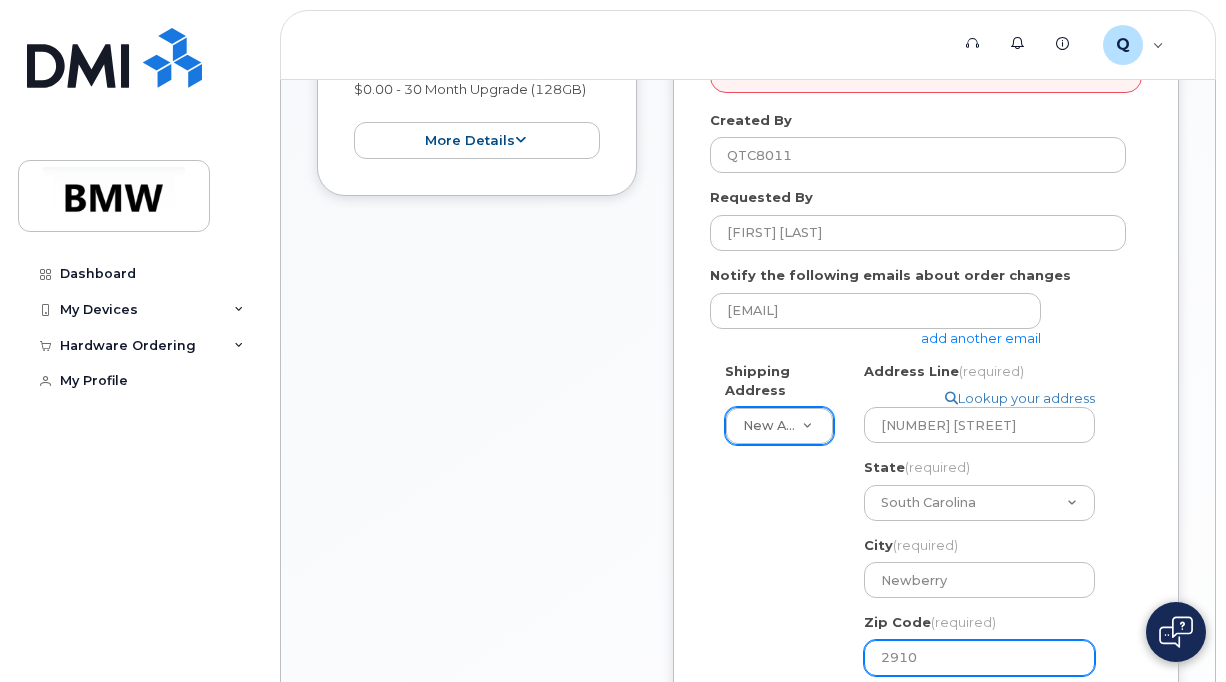 select 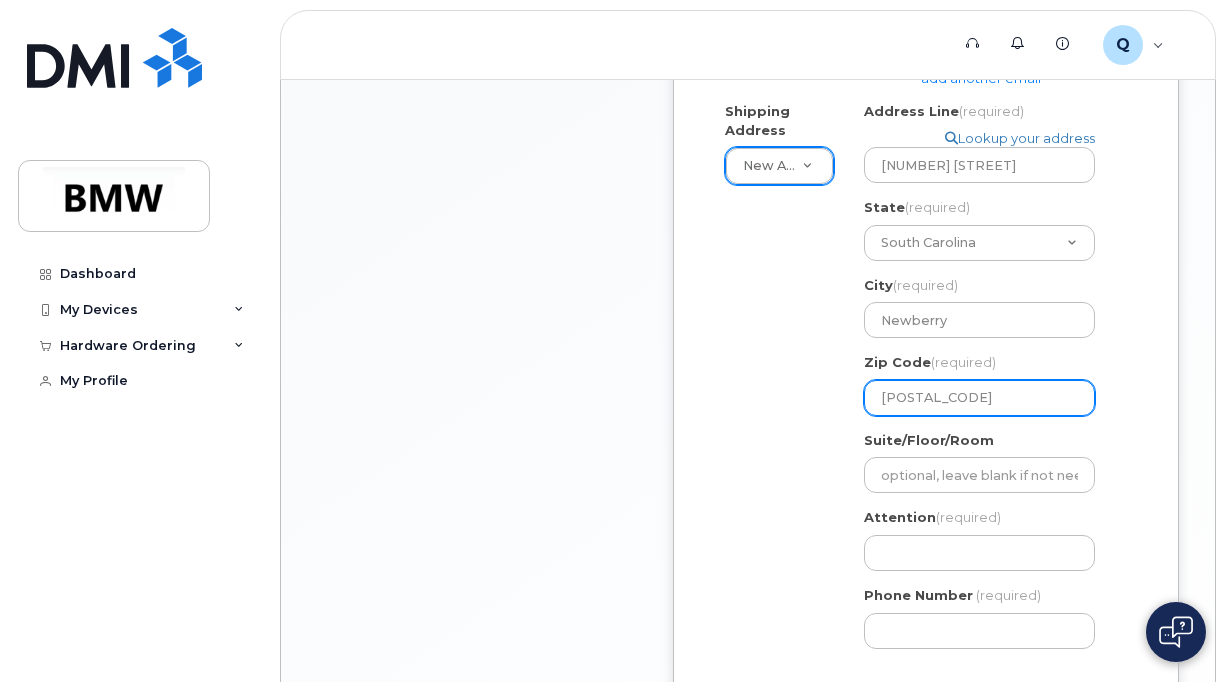 scroll, scrollTop: 900, scrollLeft: 0, axis: vertical 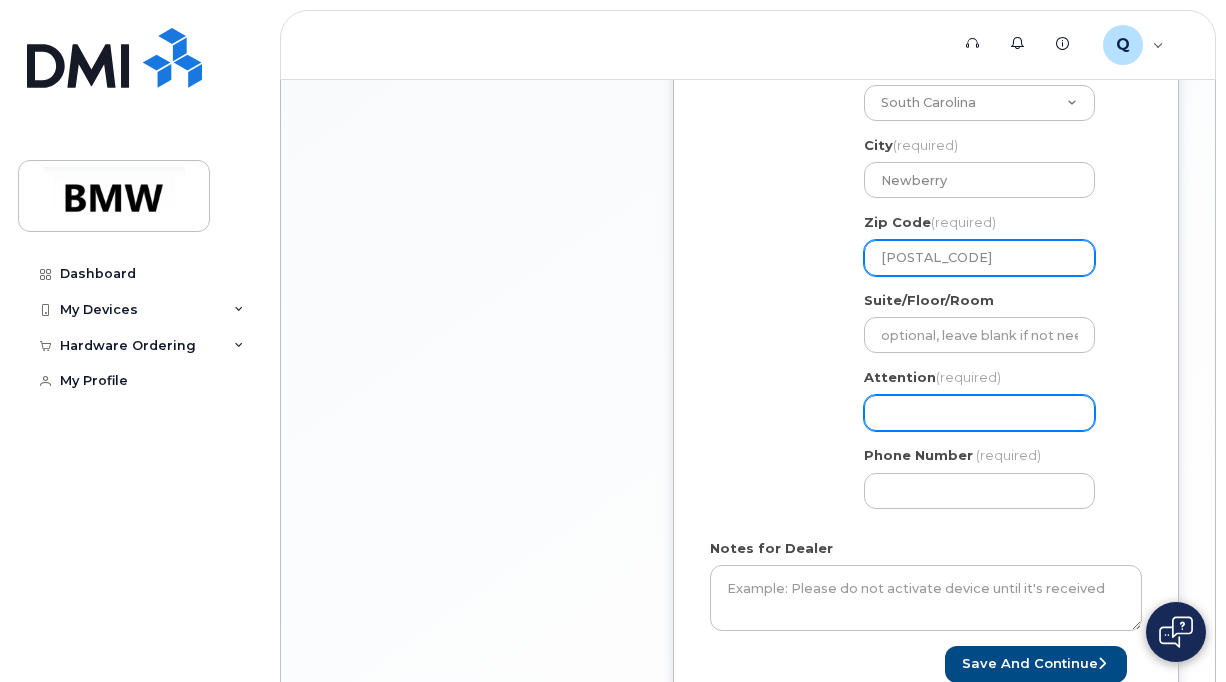 type on "[POSTAL_CODE]" 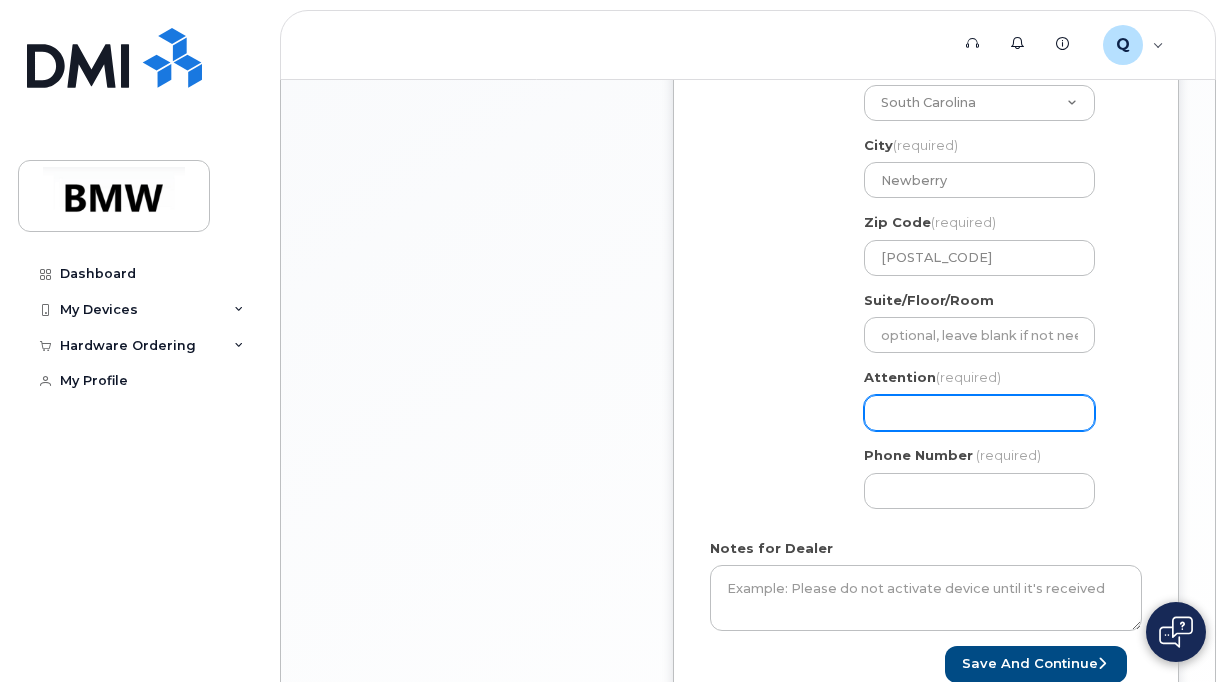 click on "Attention
(required)" 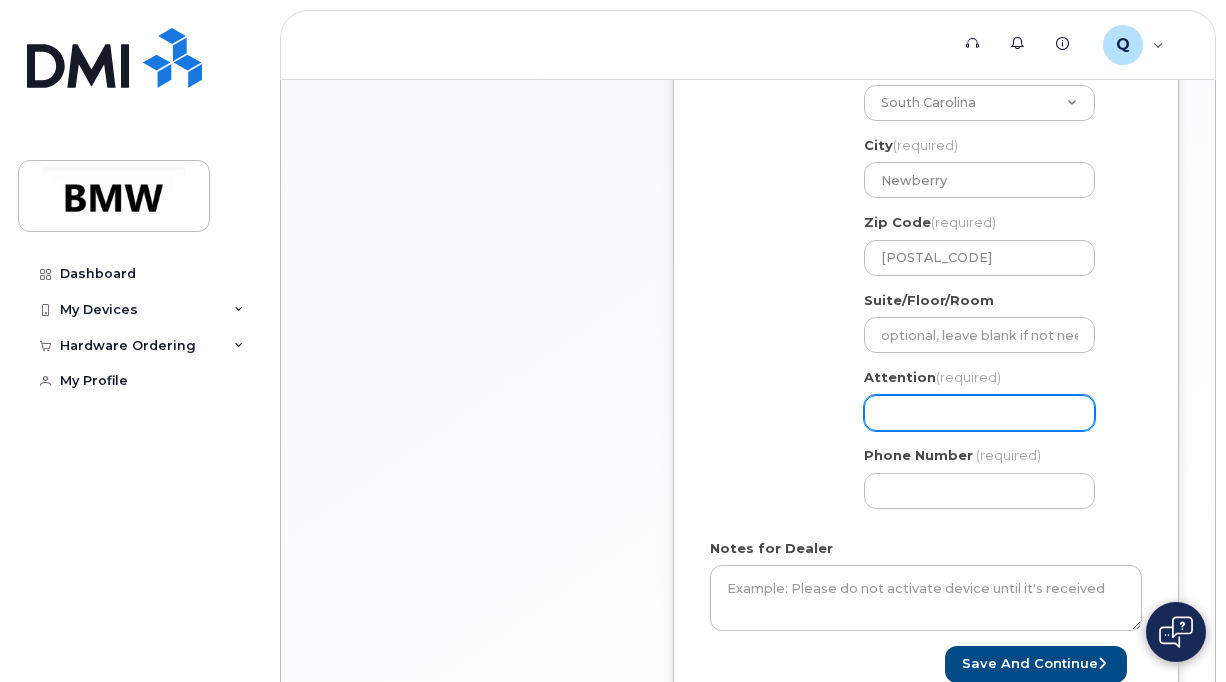 select 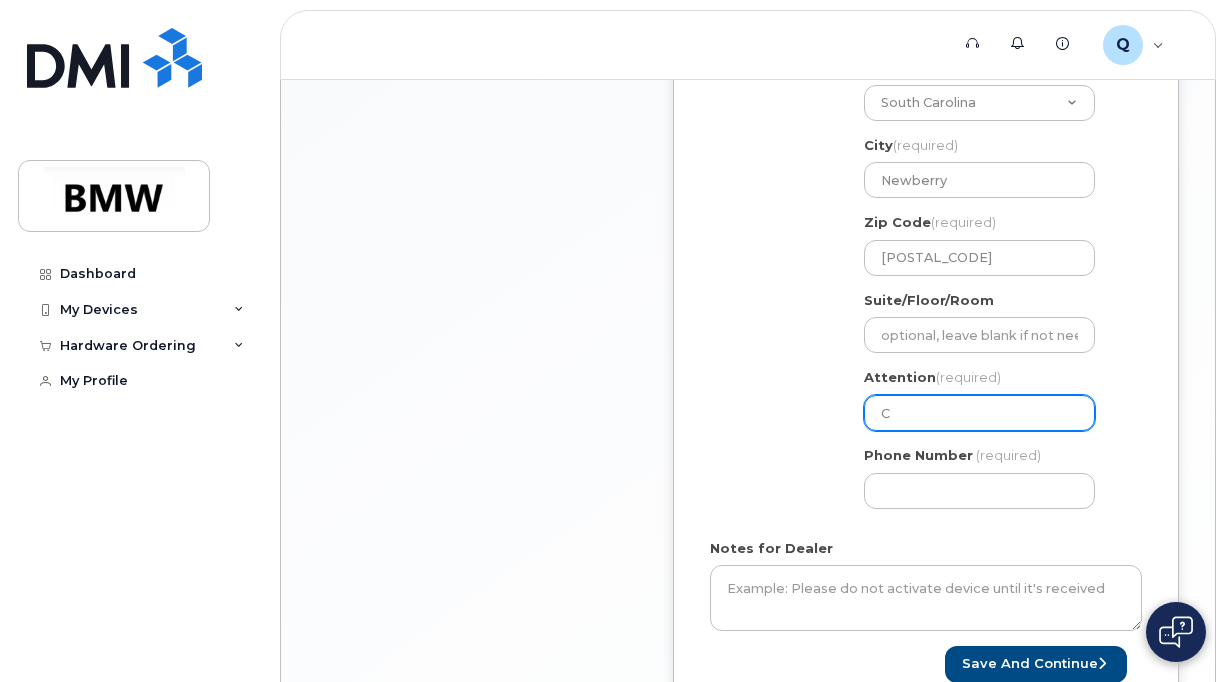 select 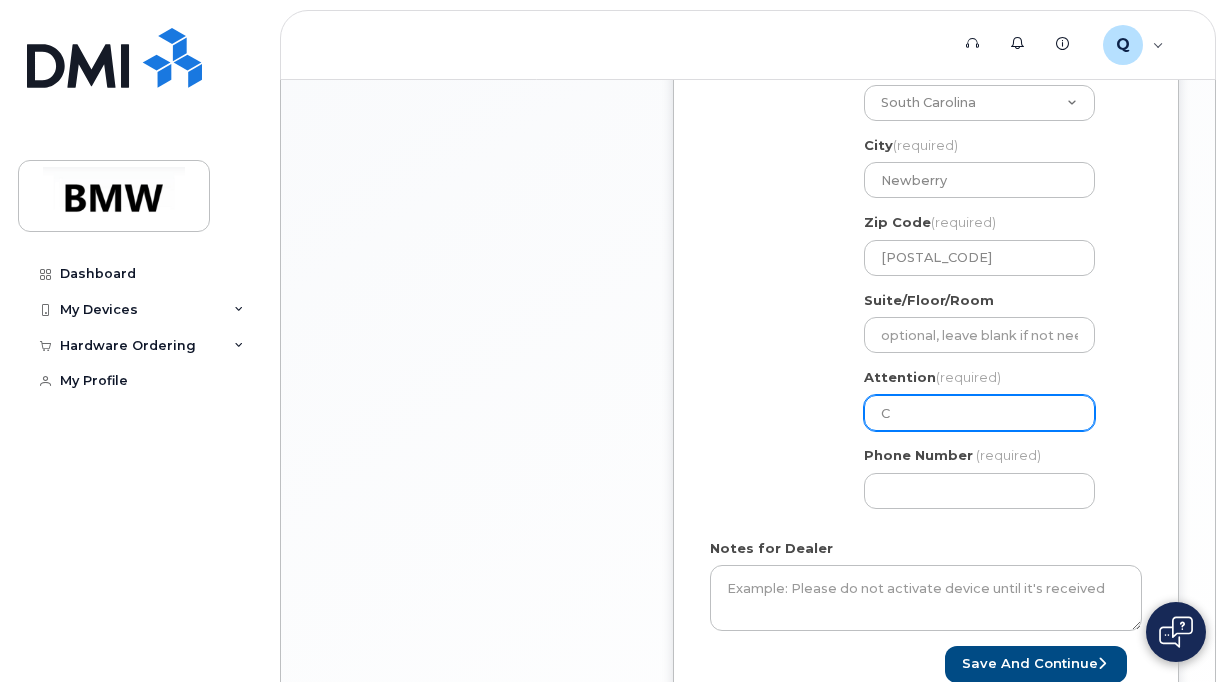type on "Ch" 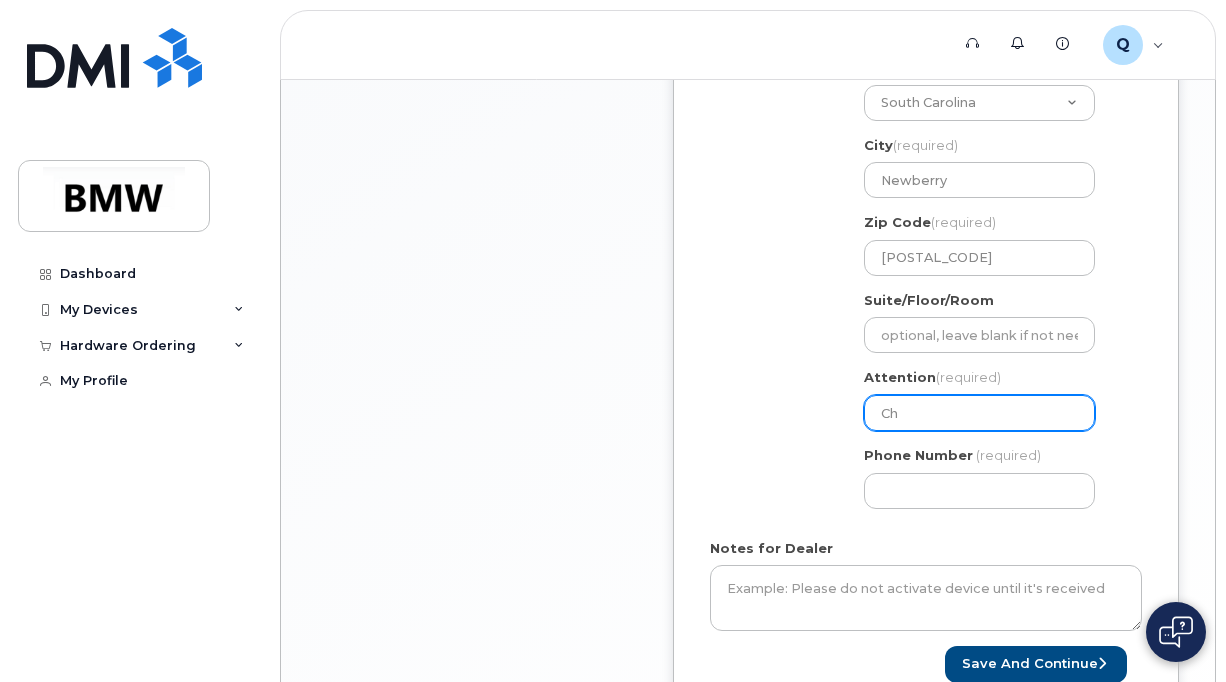 select 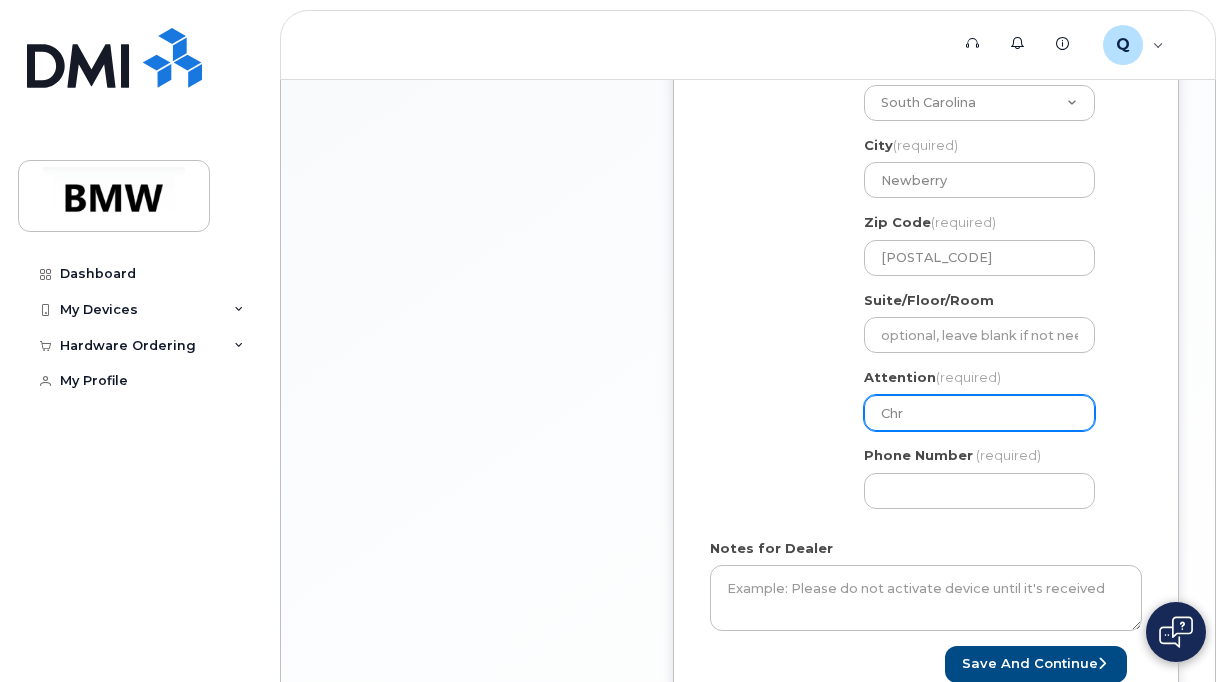 select 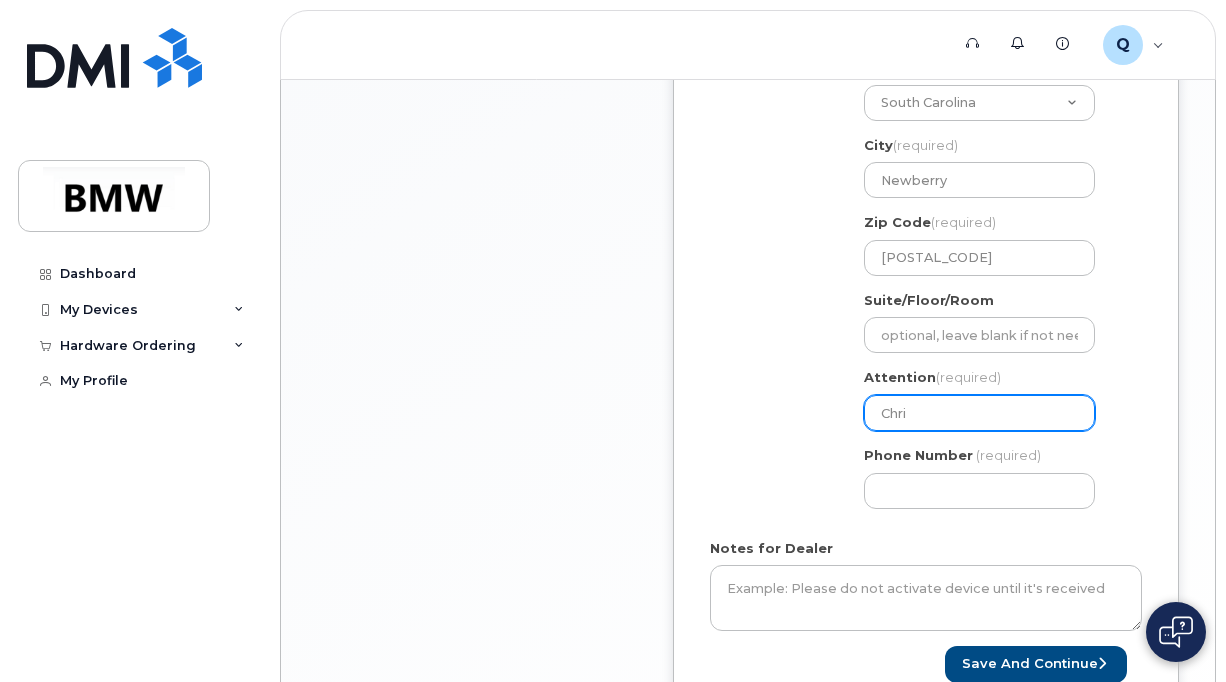 select 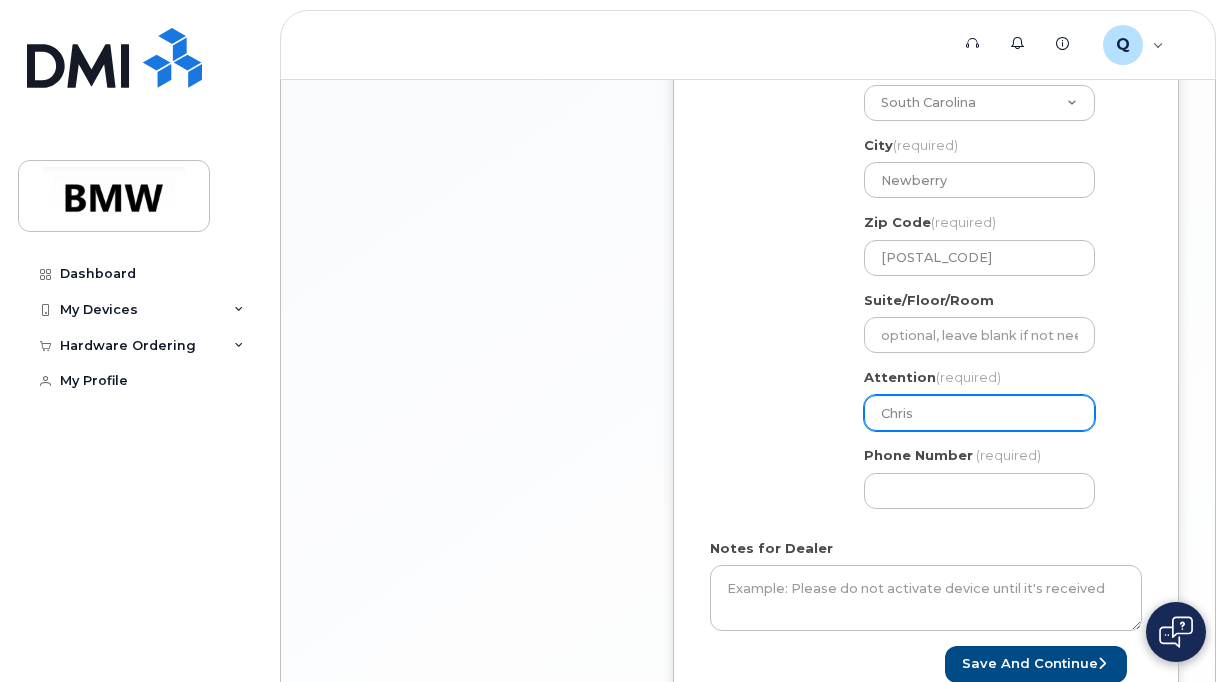 type on "Chris" 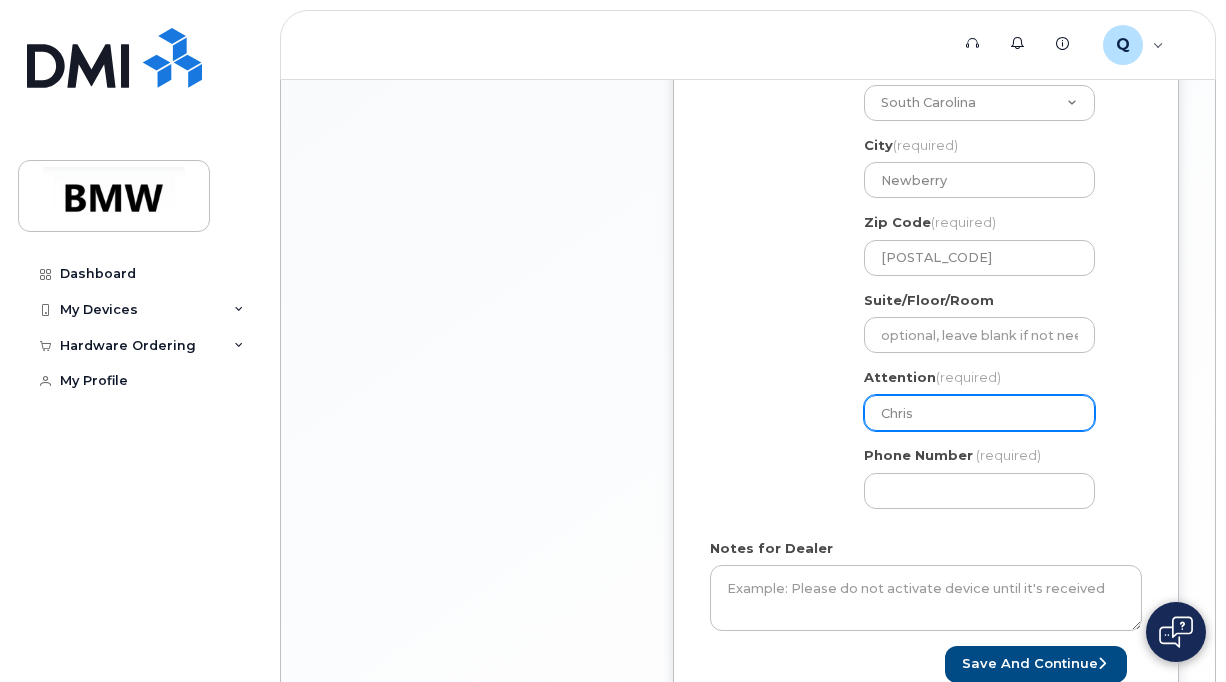 select 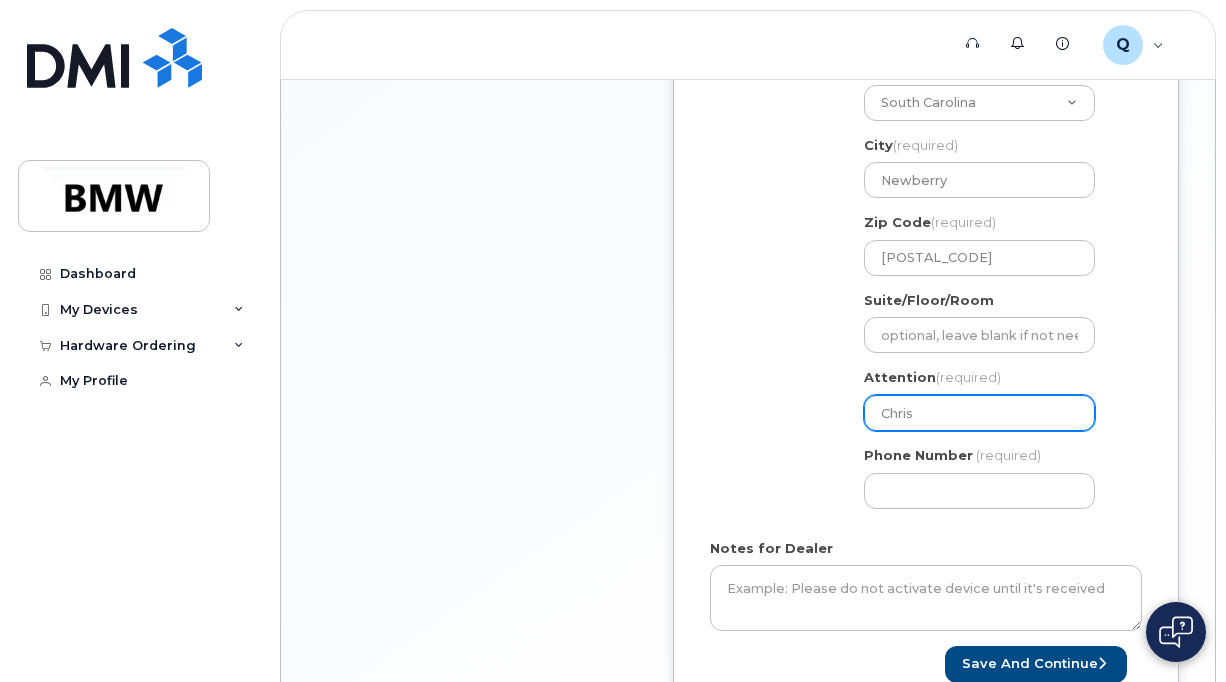 type on "[FIRST] [LAST]" 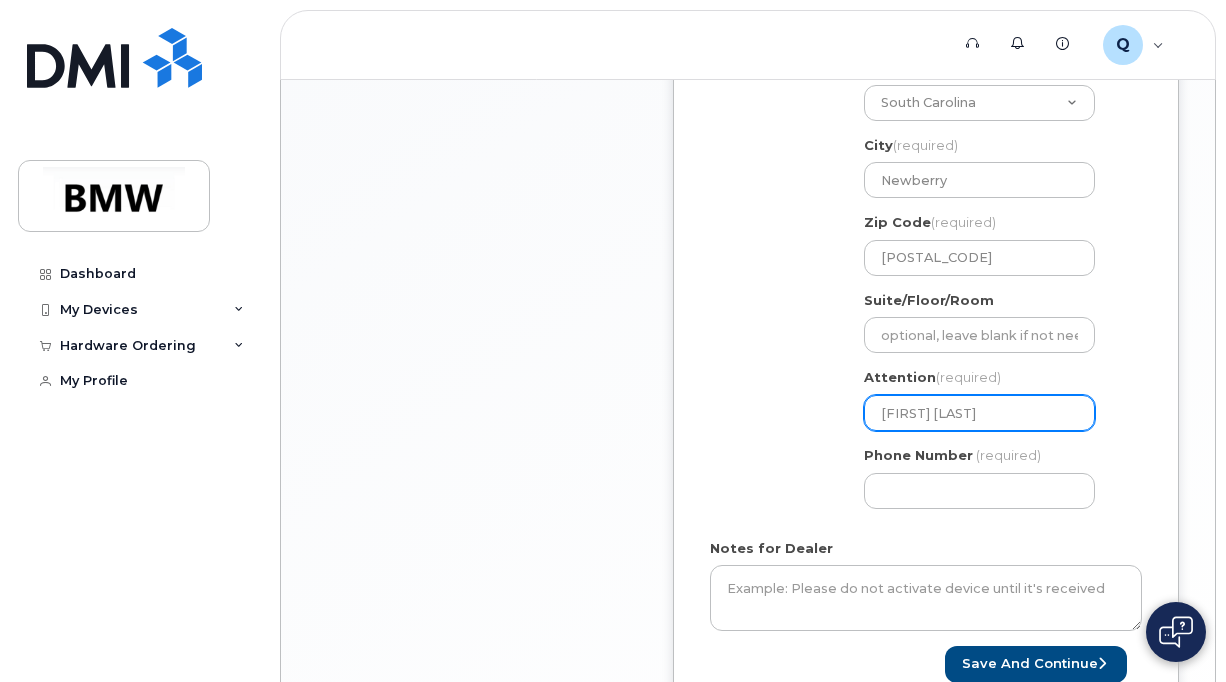 select 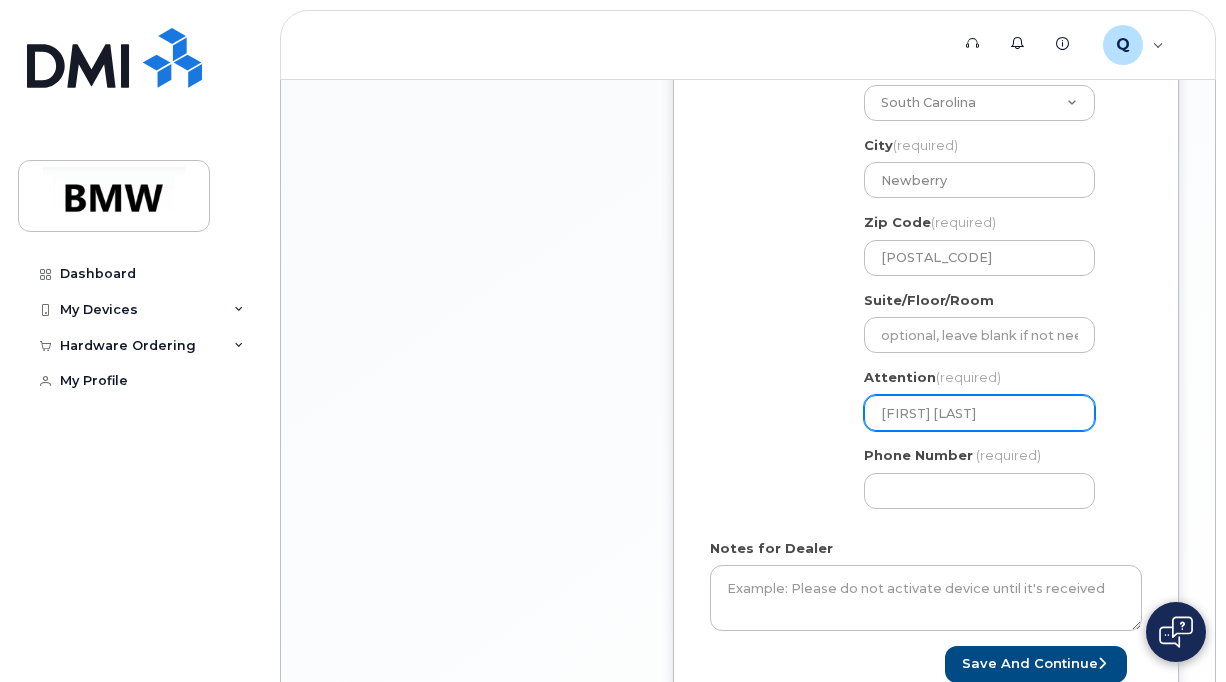 select 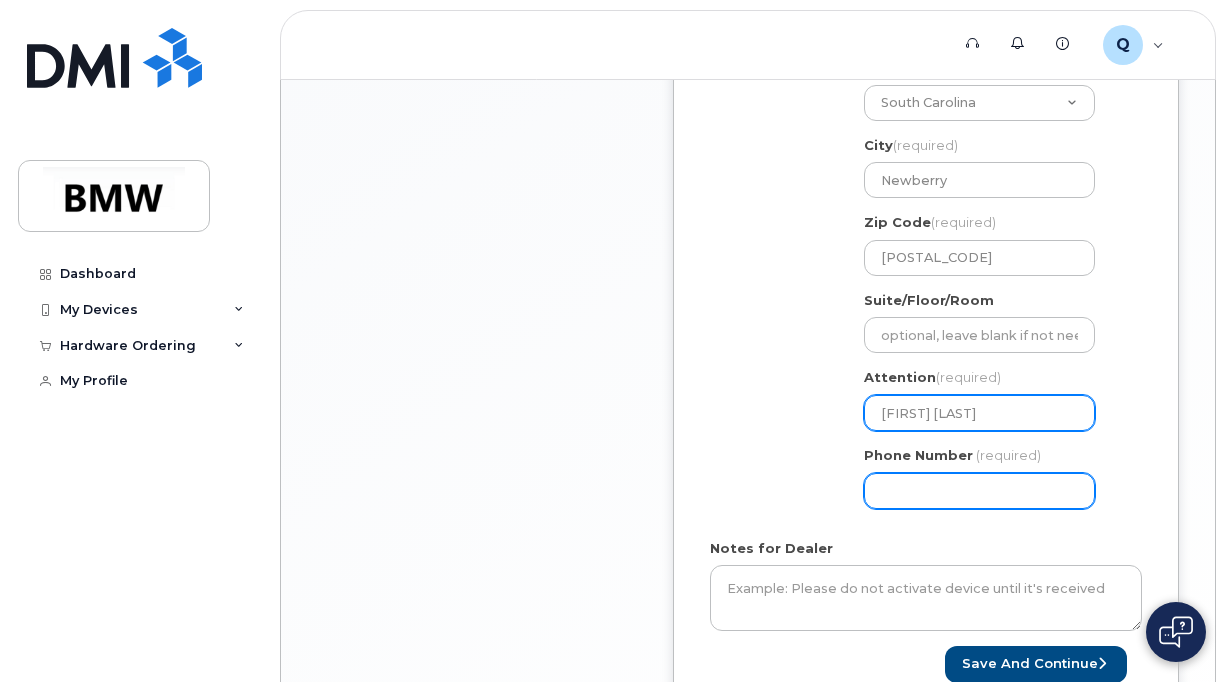 type on "[FIRST] [LAST]" 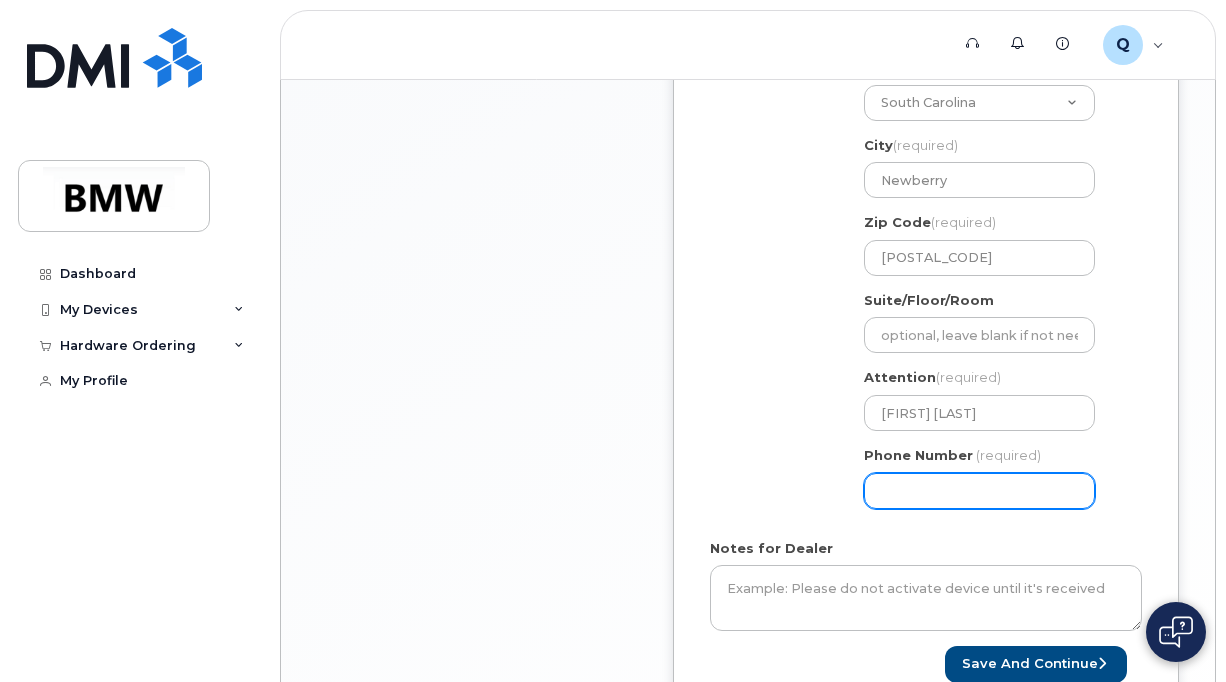 click on "Phone Number" 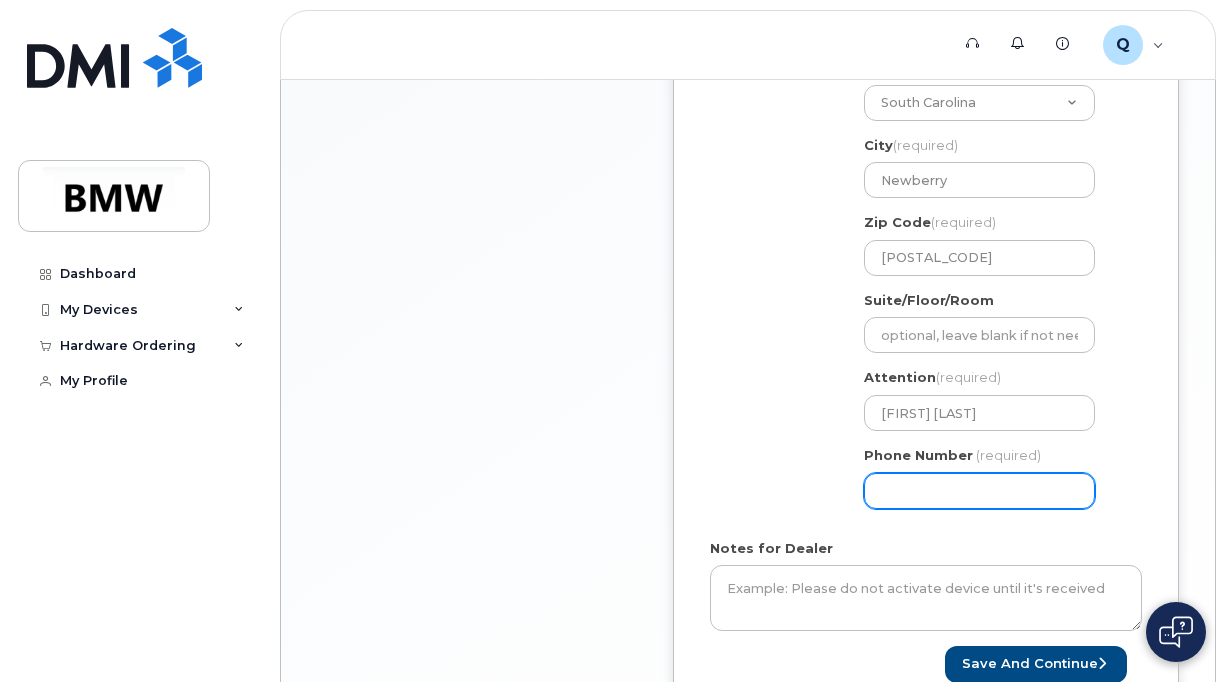 type on "[PHONE]" 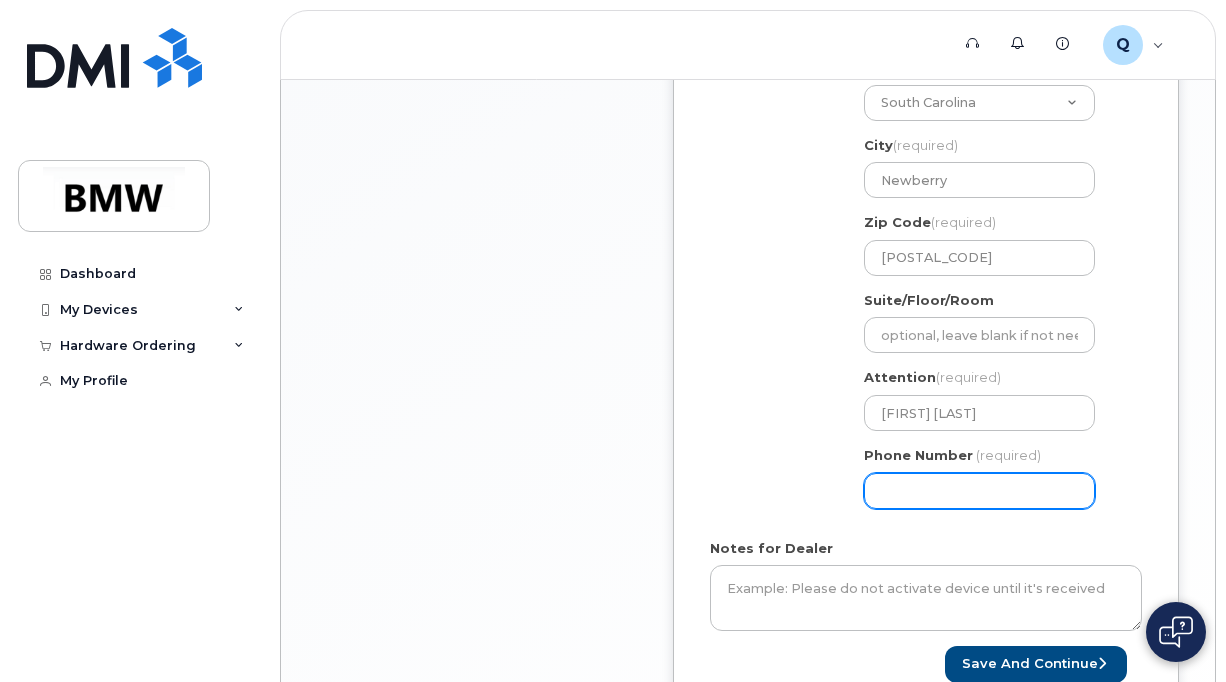 select 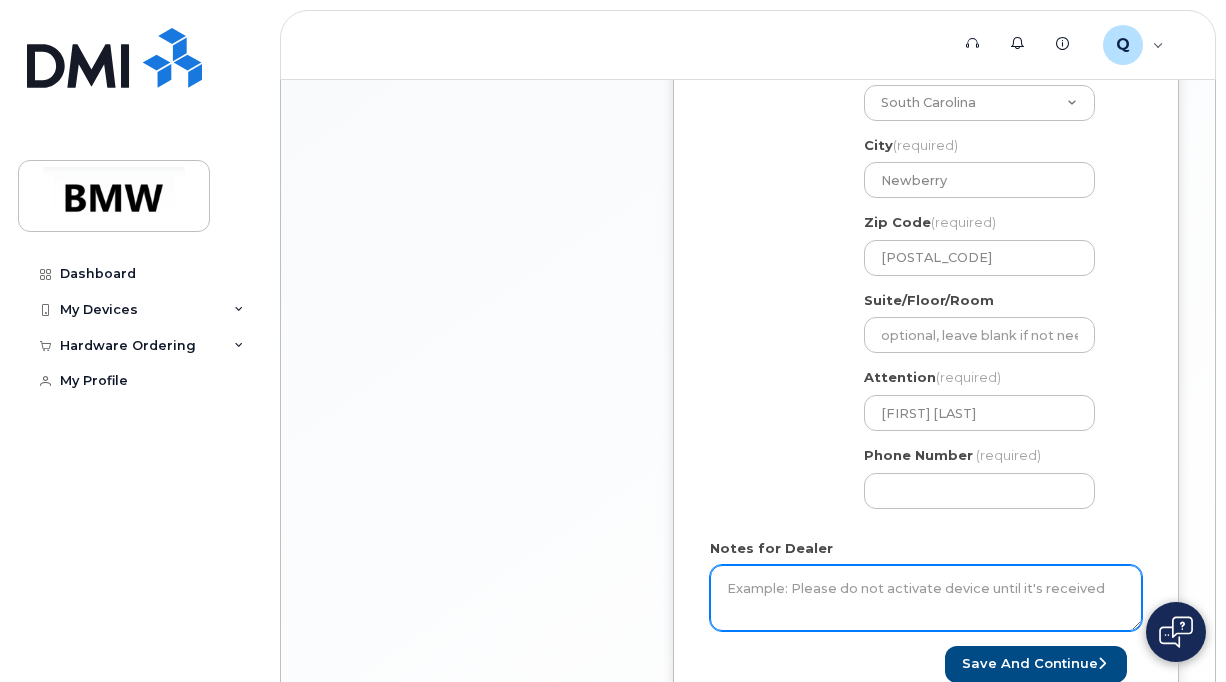 click on "Notes for Dealer" 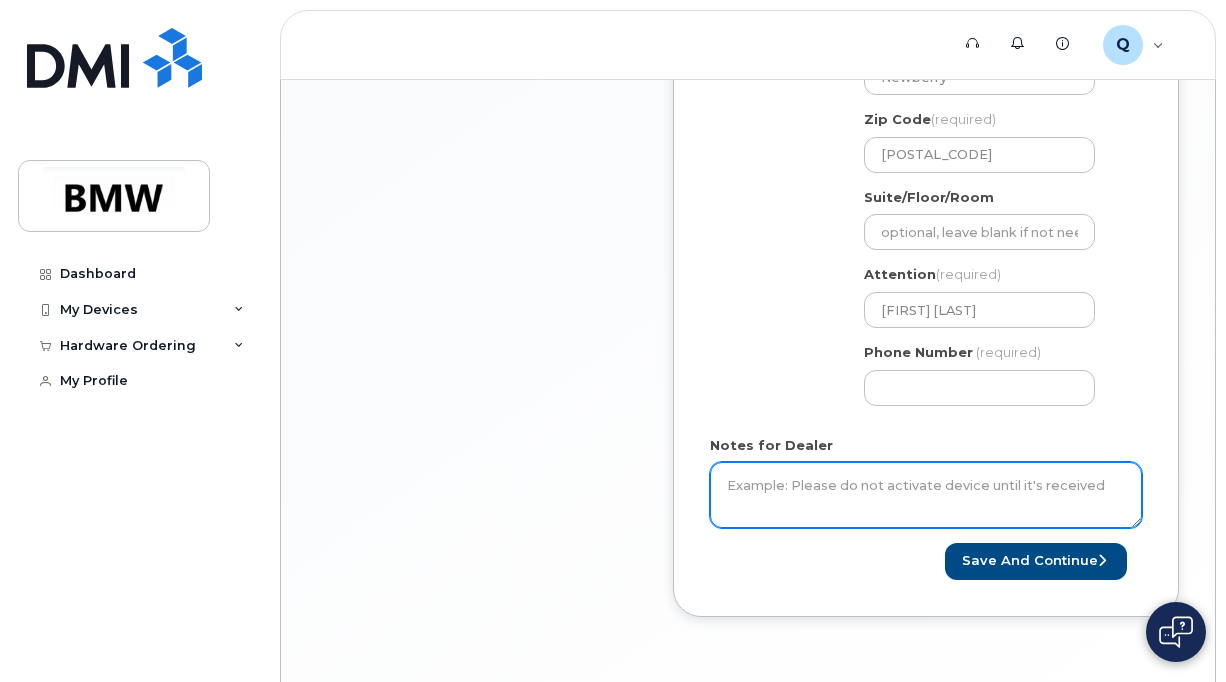 scroll, scrollTop: 1063, scrollLeft: 0, axis: vertical 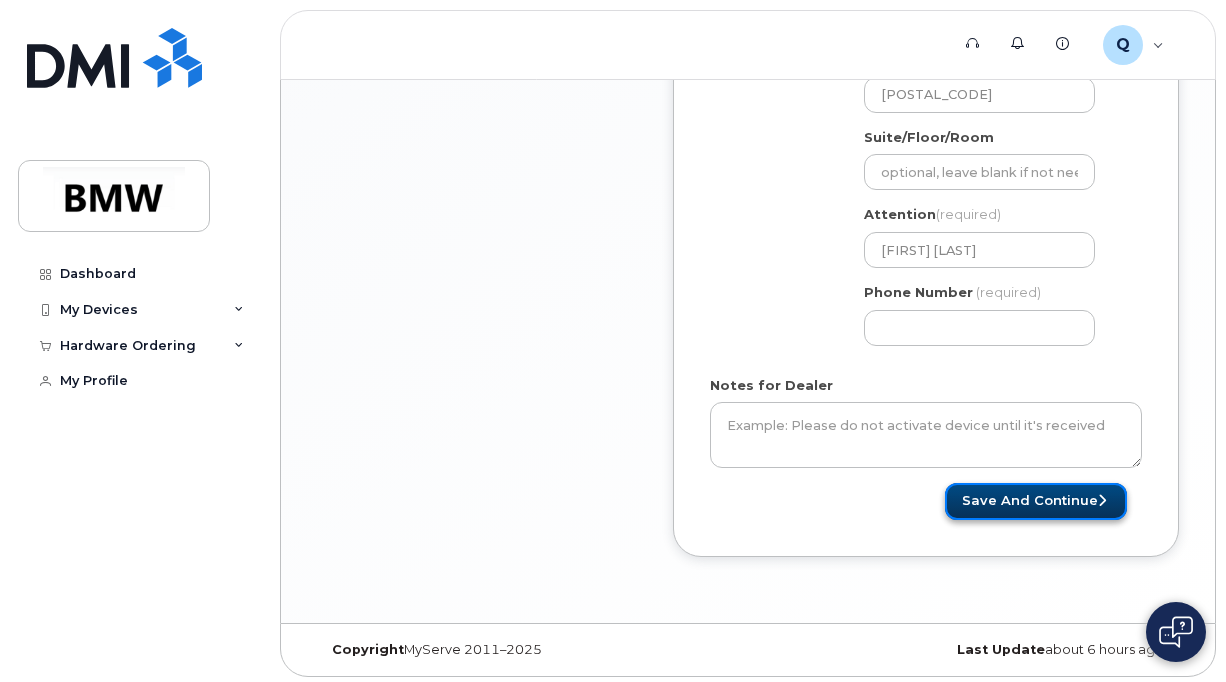 click on "Save and Continue" 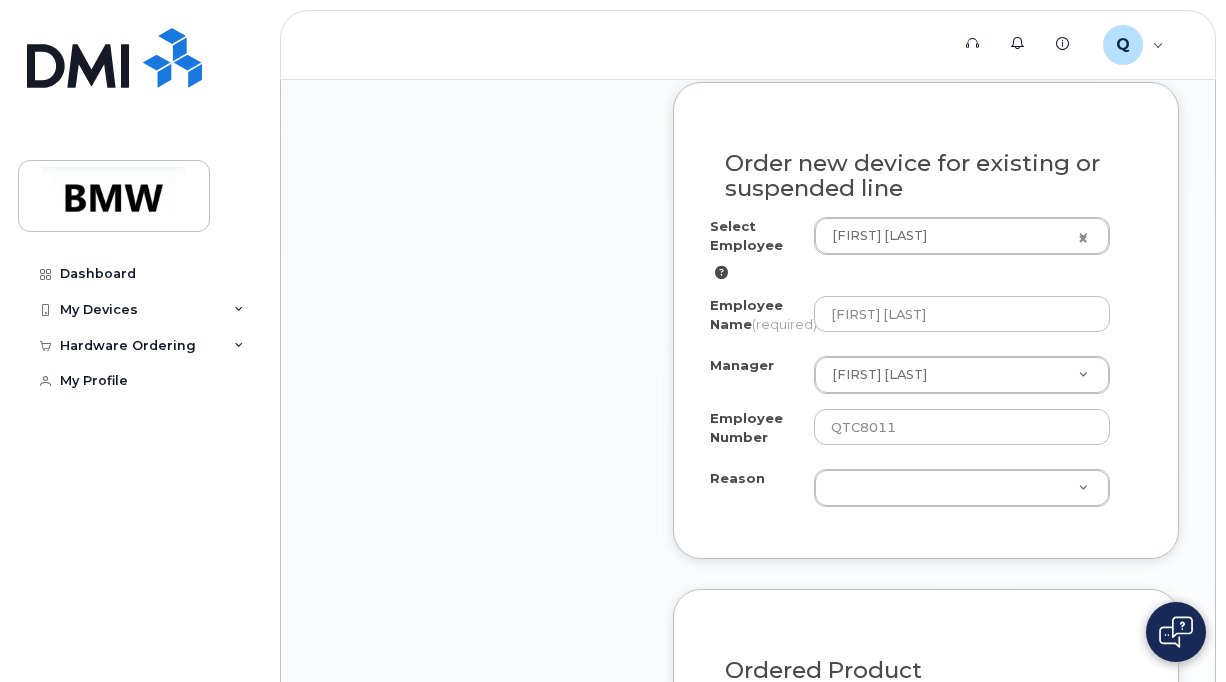 scroll, scrollTop: 1000, scrollLeft: 0, axis: vertical 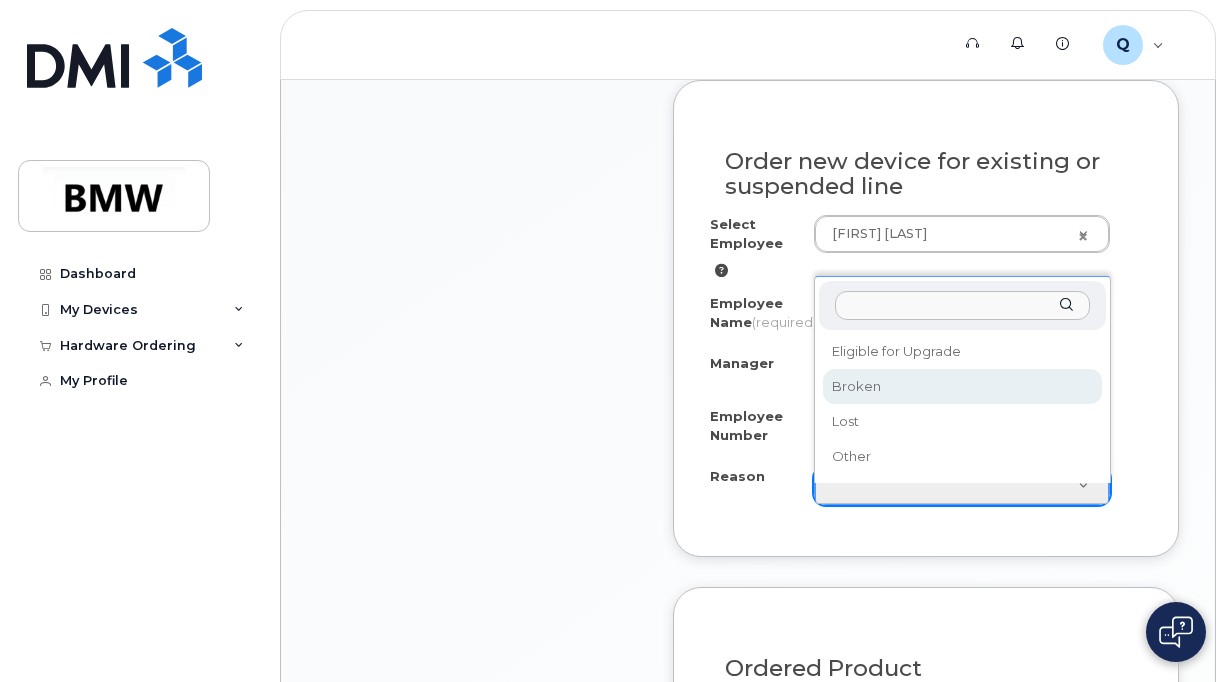 select on "broken" 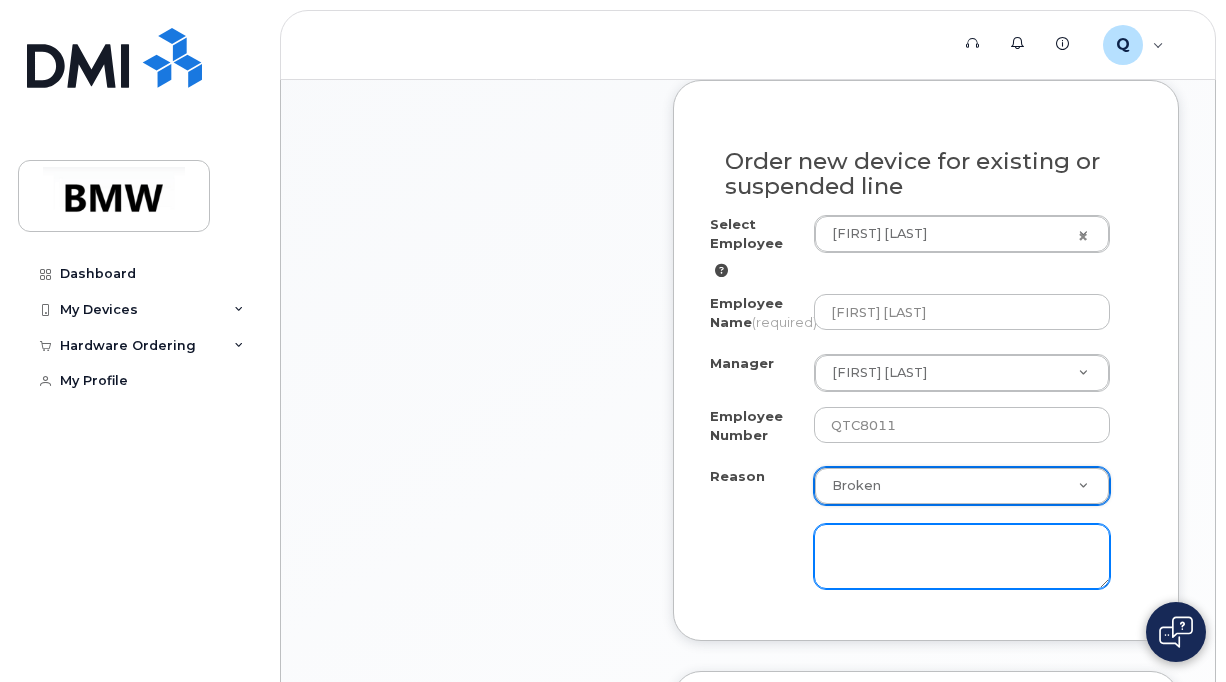 click 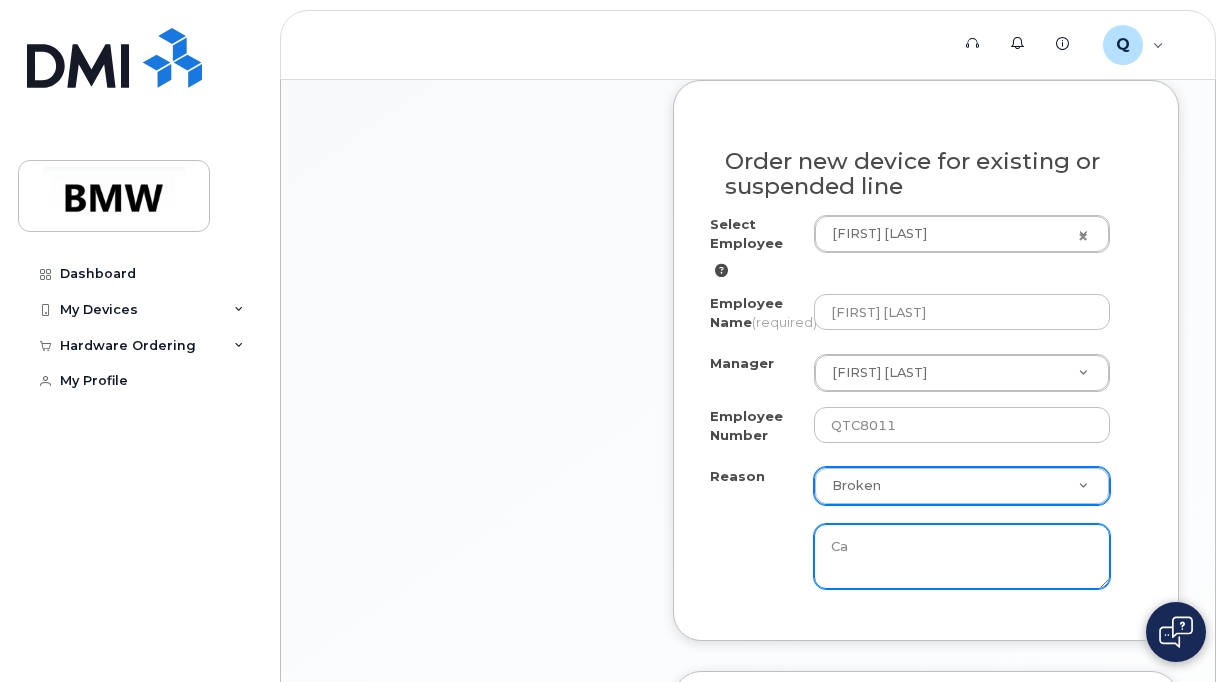 type on "C" 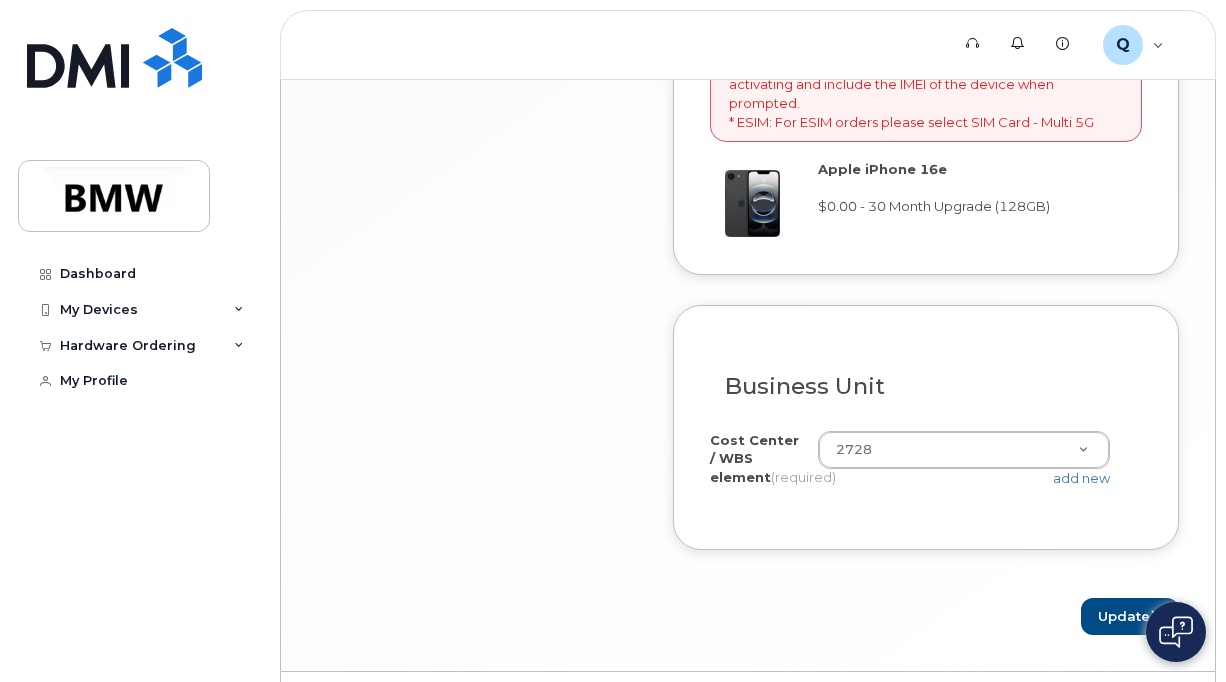 scroll, scrollTop: 1983, scrollLeft: 0, axis: vertical 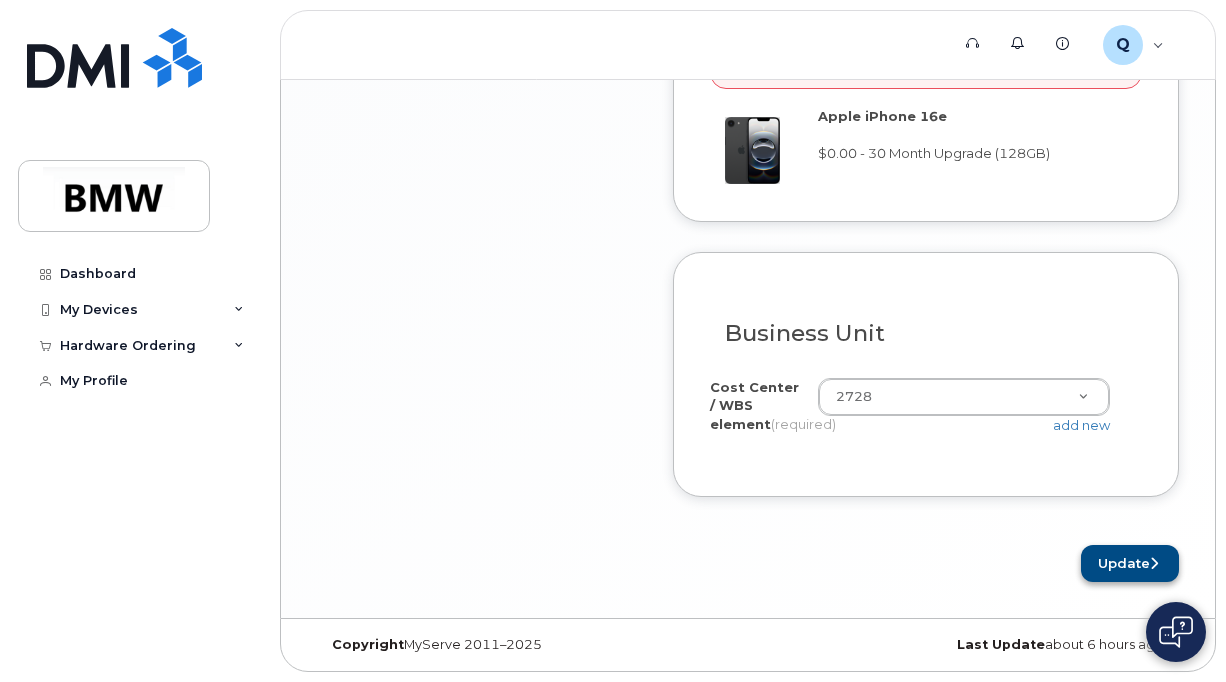 type on "Speaker is damaged and will not hold a charge" 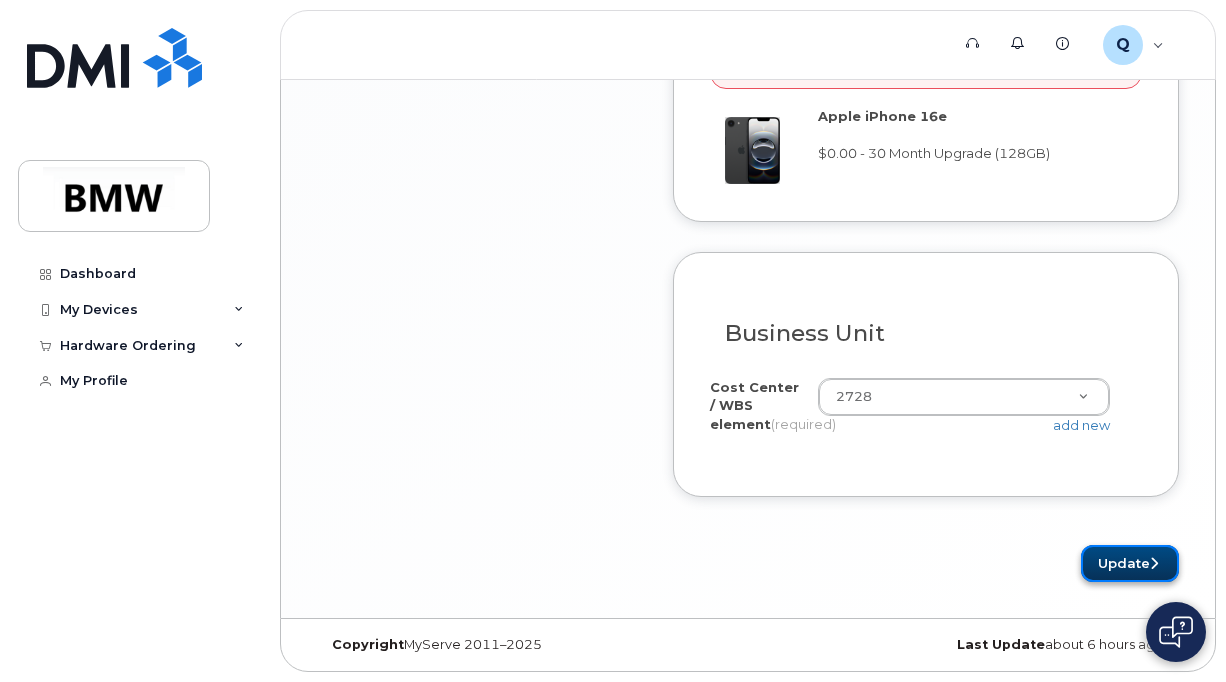 click on "Update" 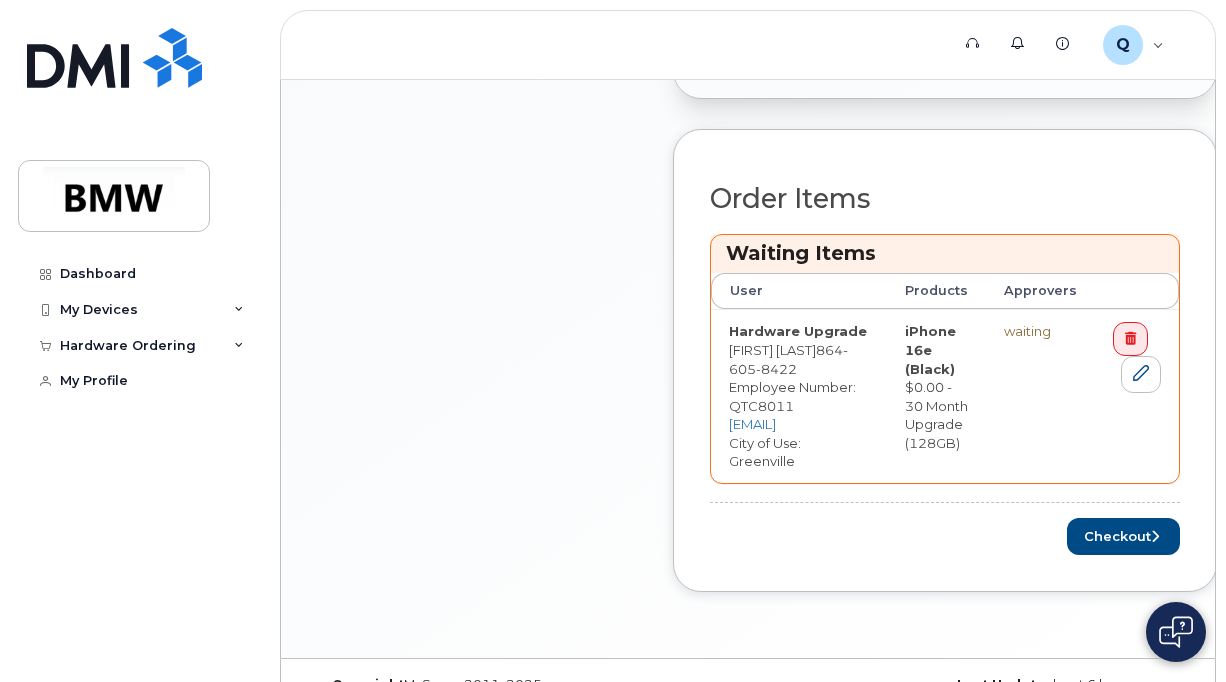 scroll, scrollTop: 770, scrollLeft: 0, axis: vertical 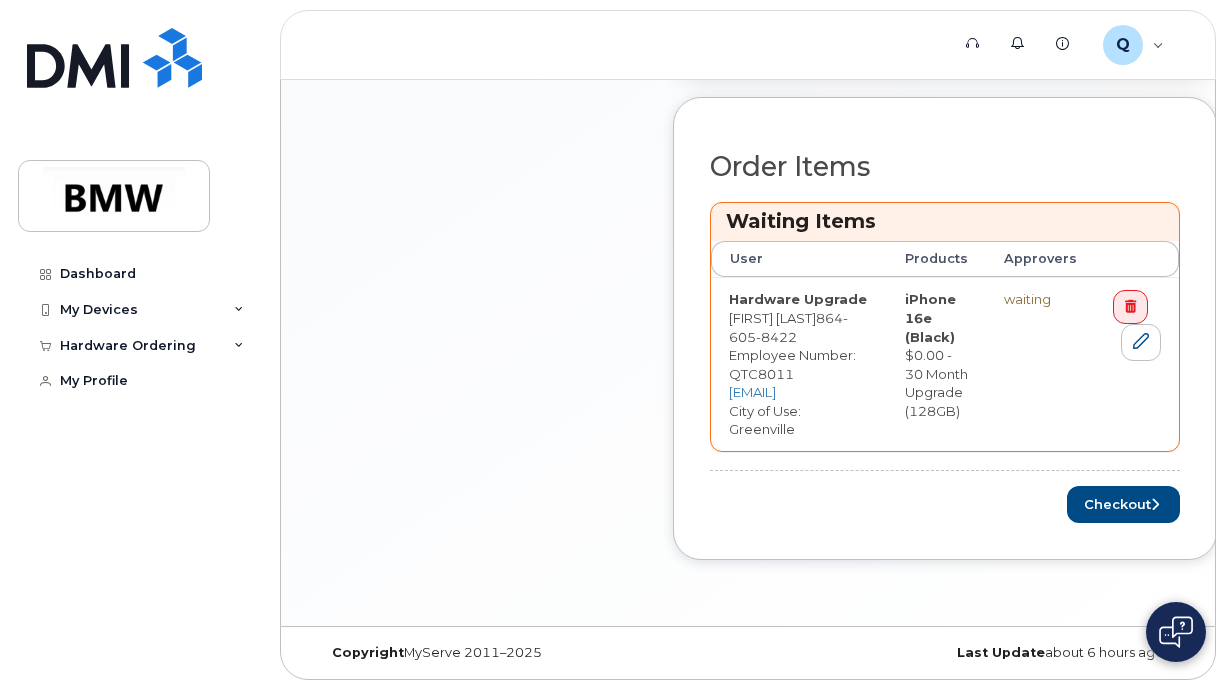 drag, startPoint x: 1079, startPoint y: 522, endPoint x: 864, endPoint y: 497, distance: 216.44861 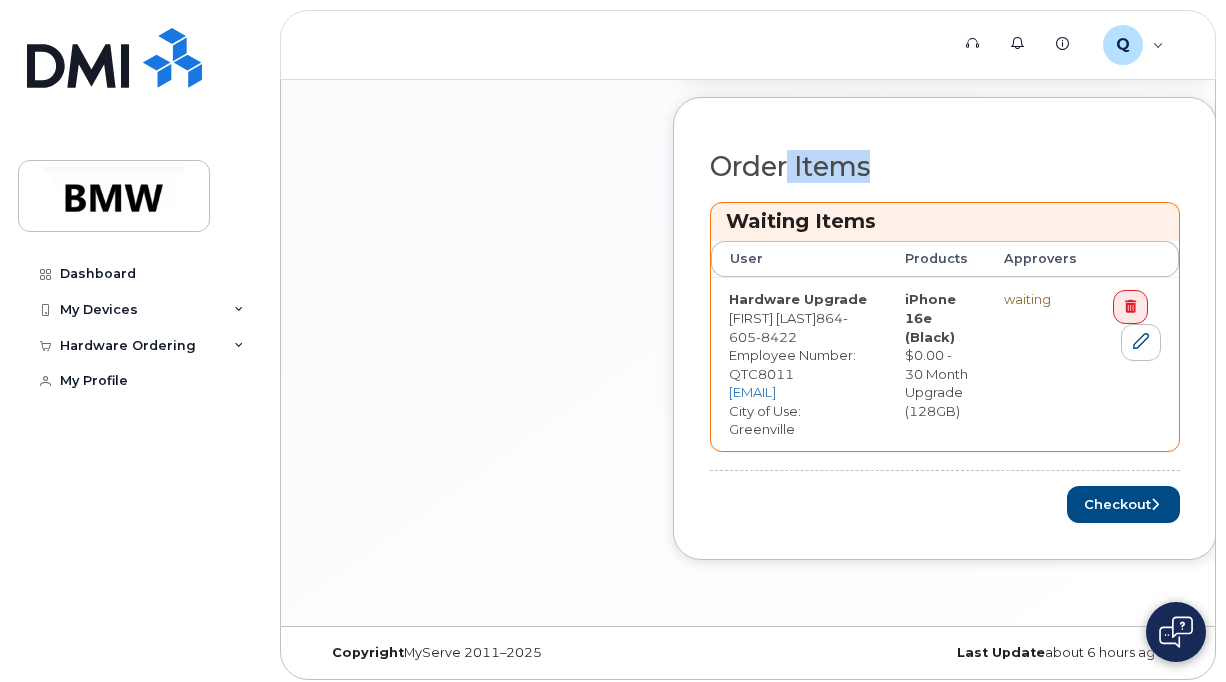 drag, startPoint x: 976, startPoint y: 158, endPoint x: 786, endPoint y: 146, distance: 190.37857 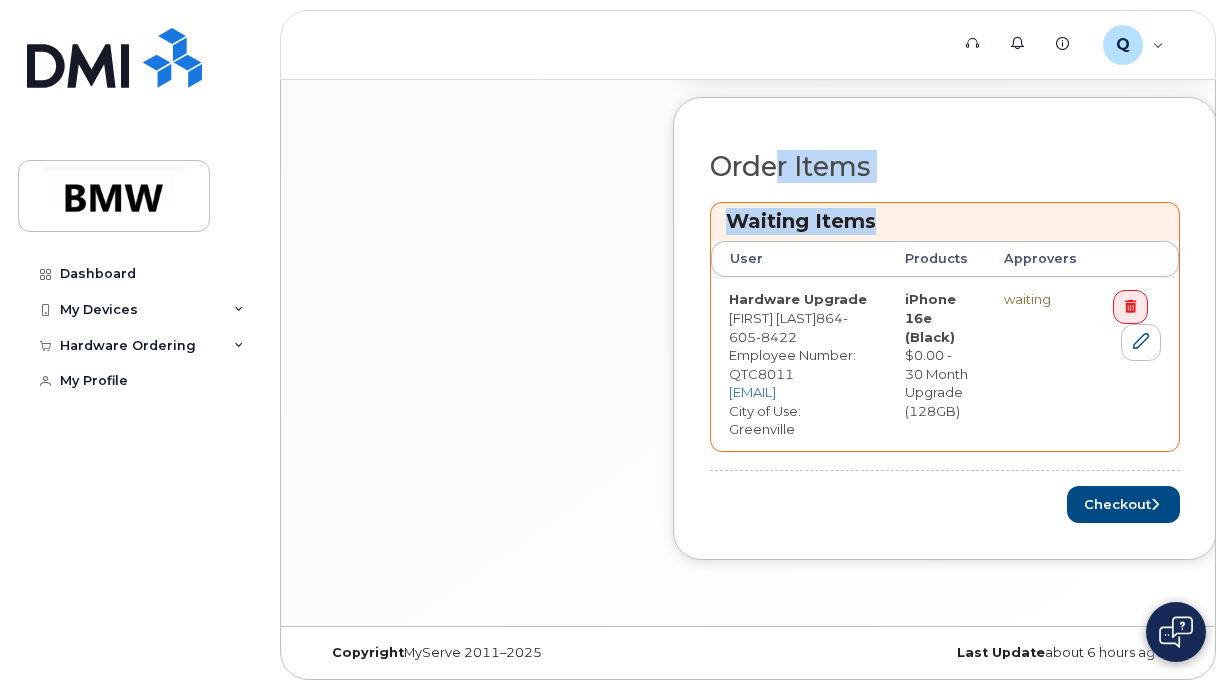 drag, startPoint x: 1070, startPoint y: 222, endPoint x: 778, endPoint y: 169, distance: 296.77097 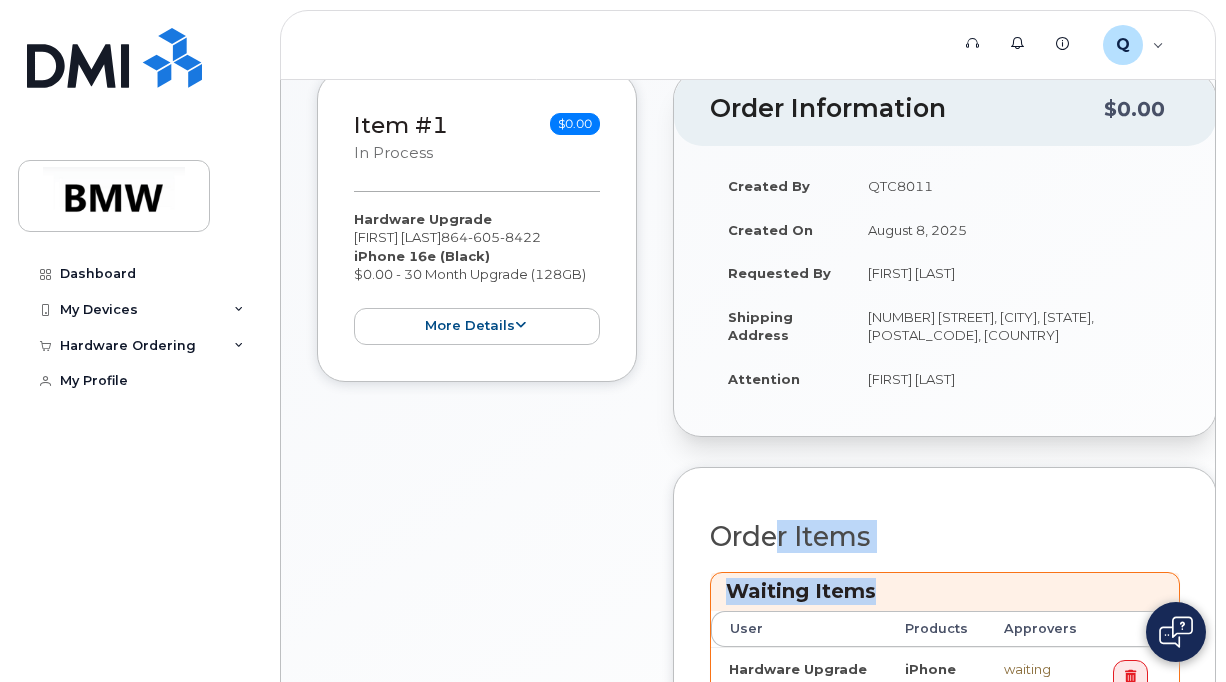 scroll, scrollTop: 770, scrollLeft: 0, axis: vertical 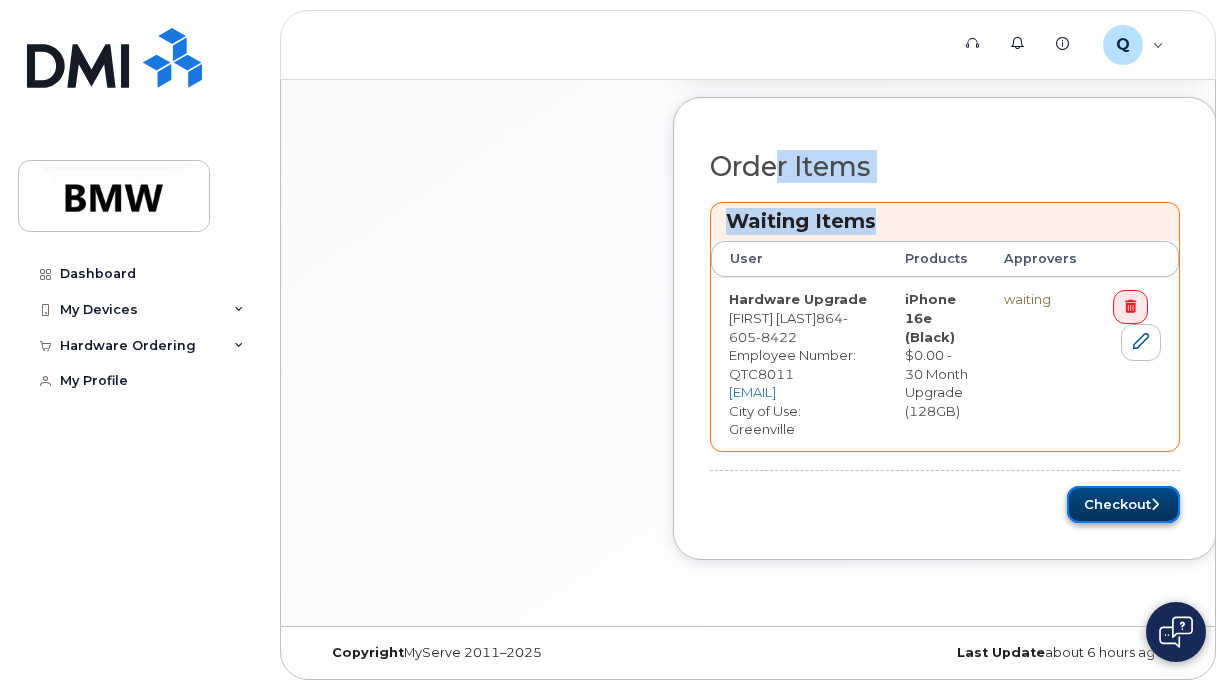 click on "Checkout" 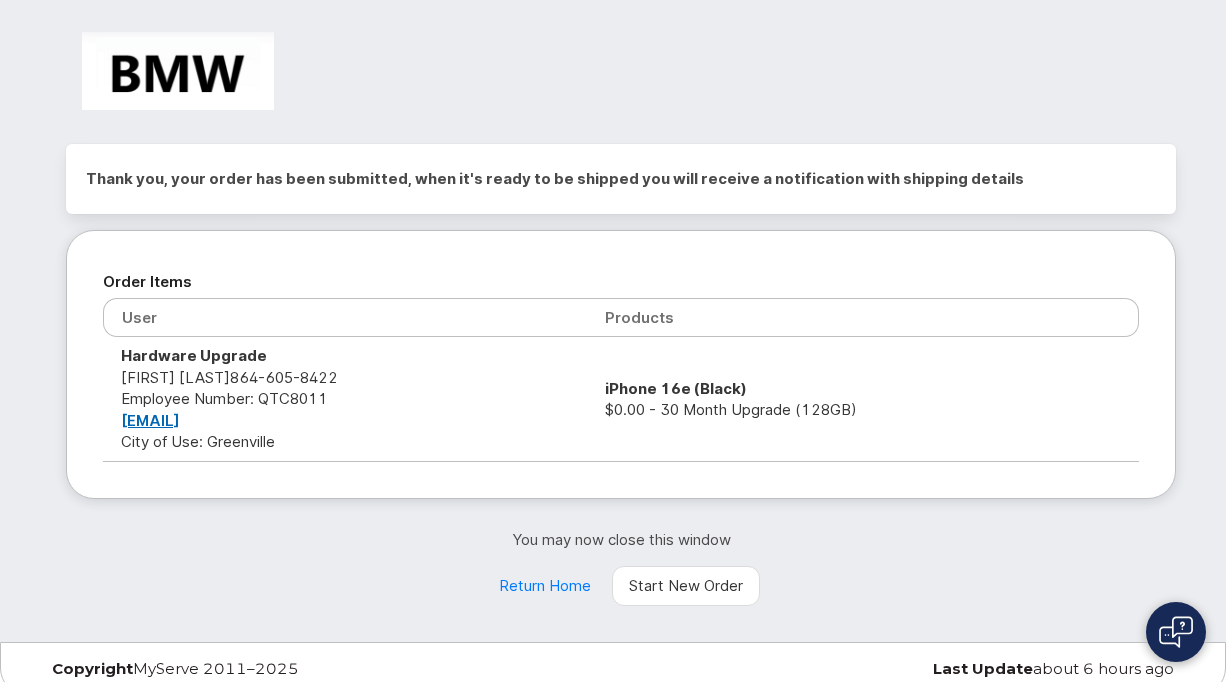 scroll, scrollTop: 30, scrollLeft: 0, axis: vertical 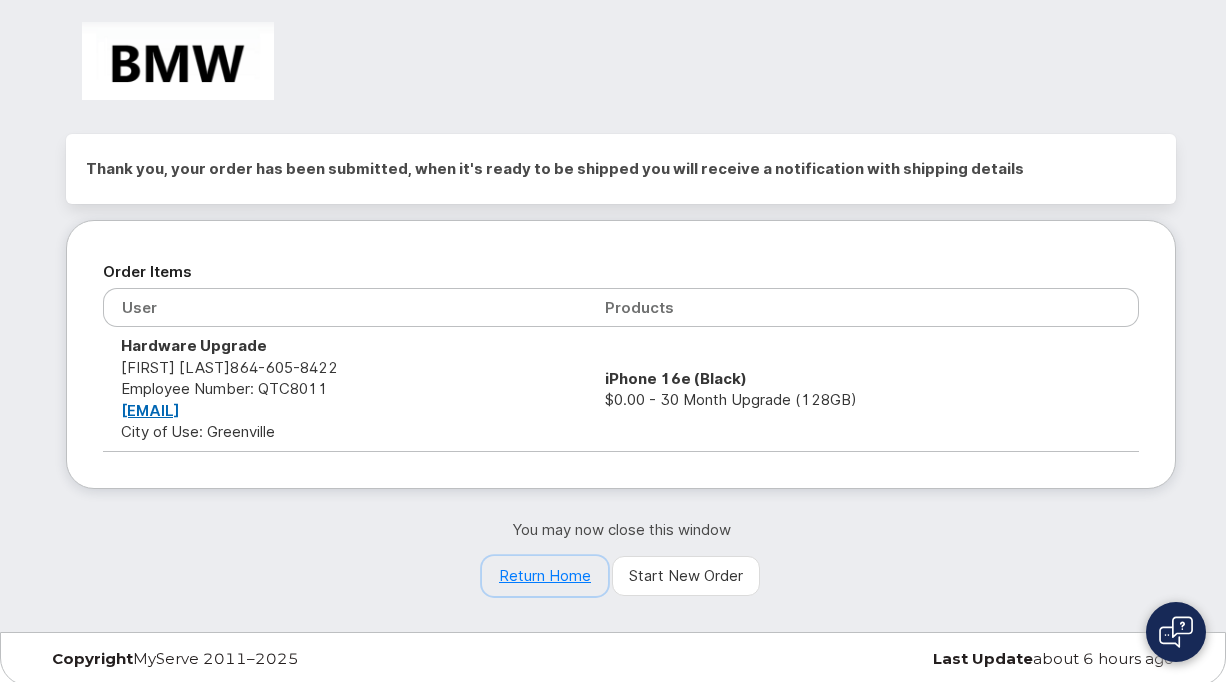 click on "Return Home" at bounding box center (545, 576) 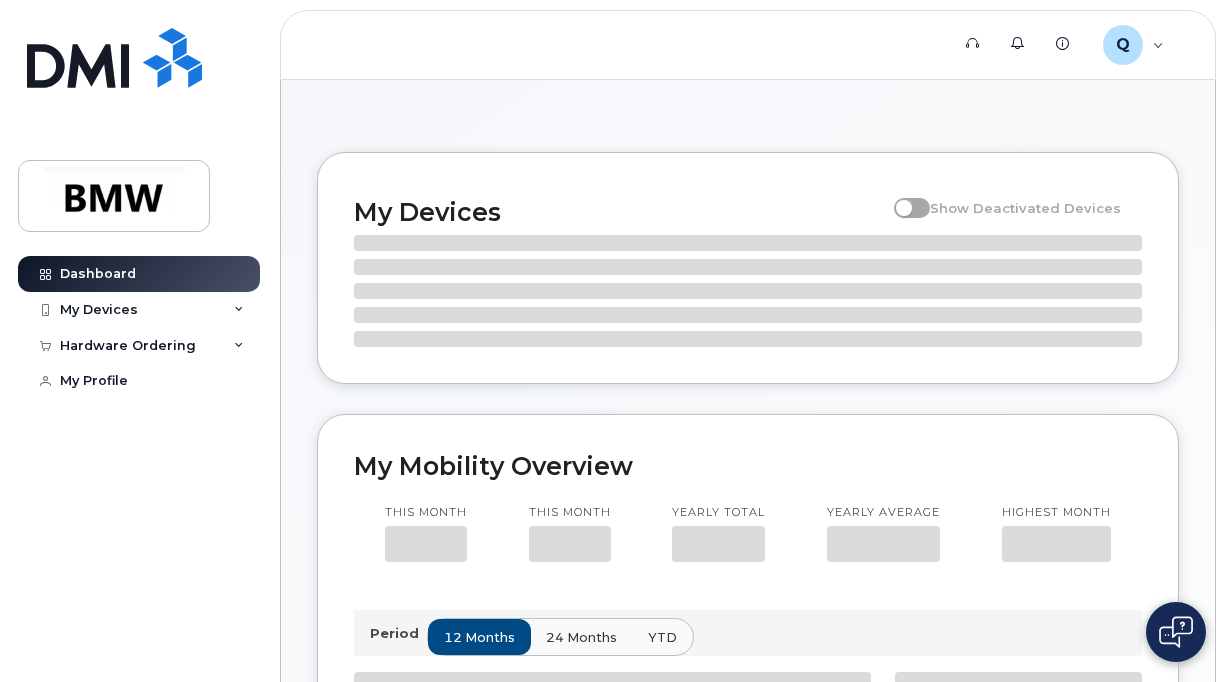 scroll, scrollTop: 0, scrollLeft: 0, axis: both 